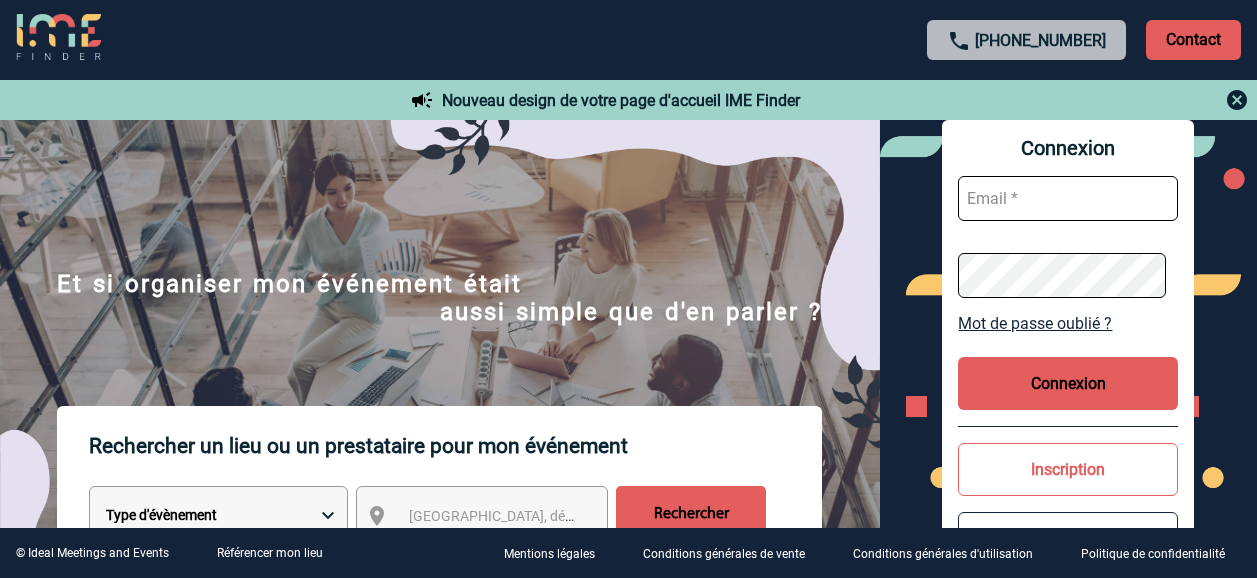 scroll, scrollTop: 0, scrollLeft: 0, axis: both 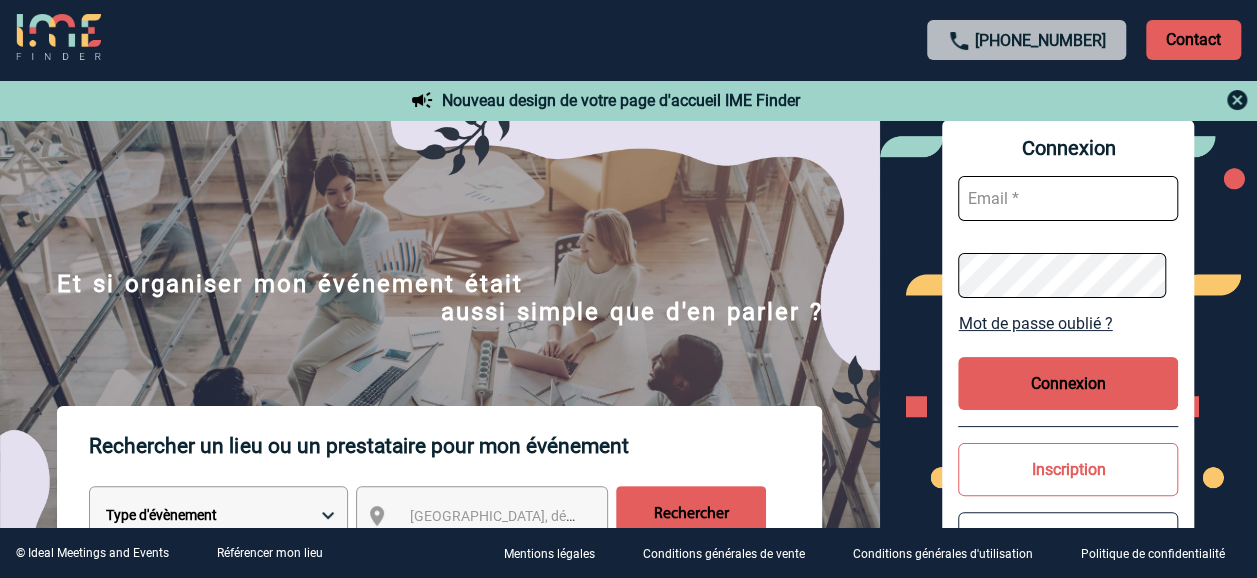 click at bounding box center (1068, 198) 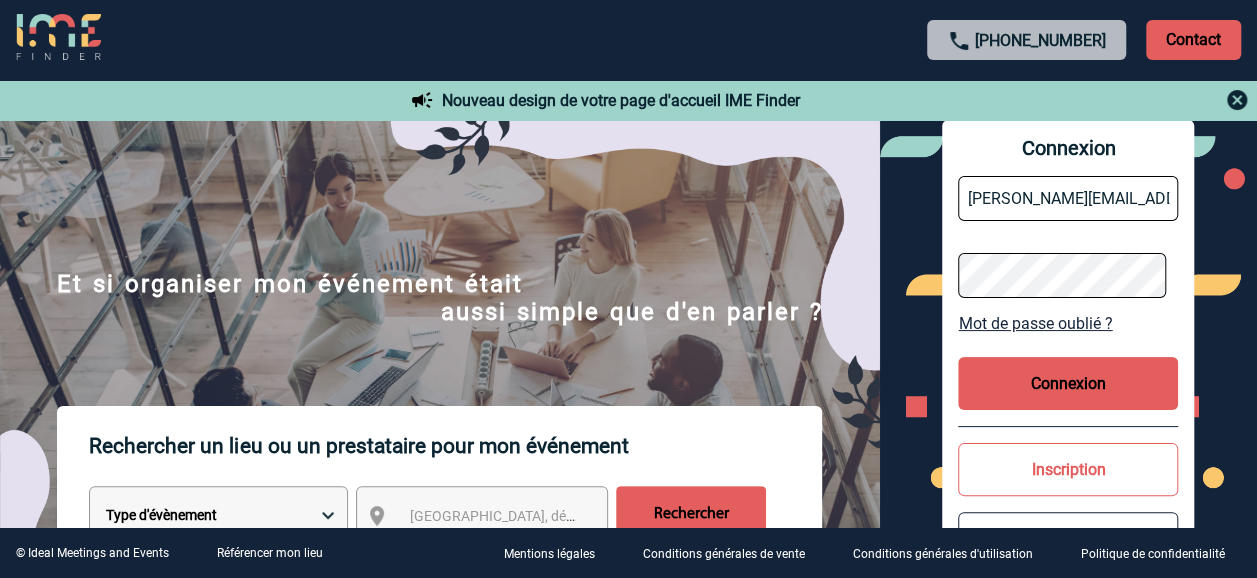 type on "sylvie.levy@forvia.com" 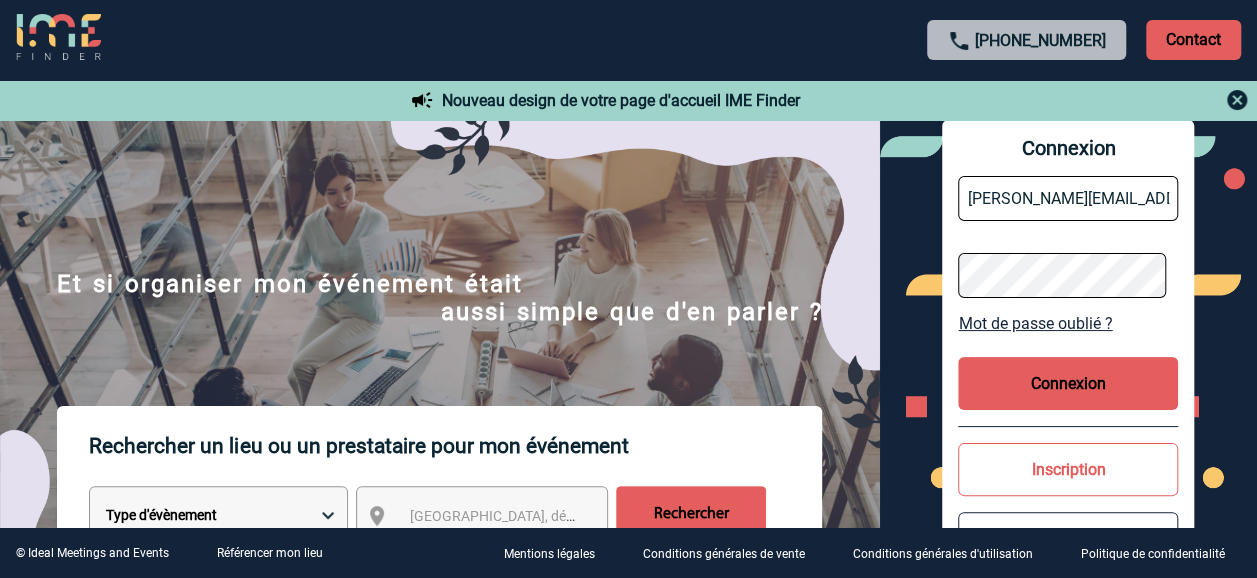 click on "Mot de passe oublié ?" at bounding box center (1068, 323) 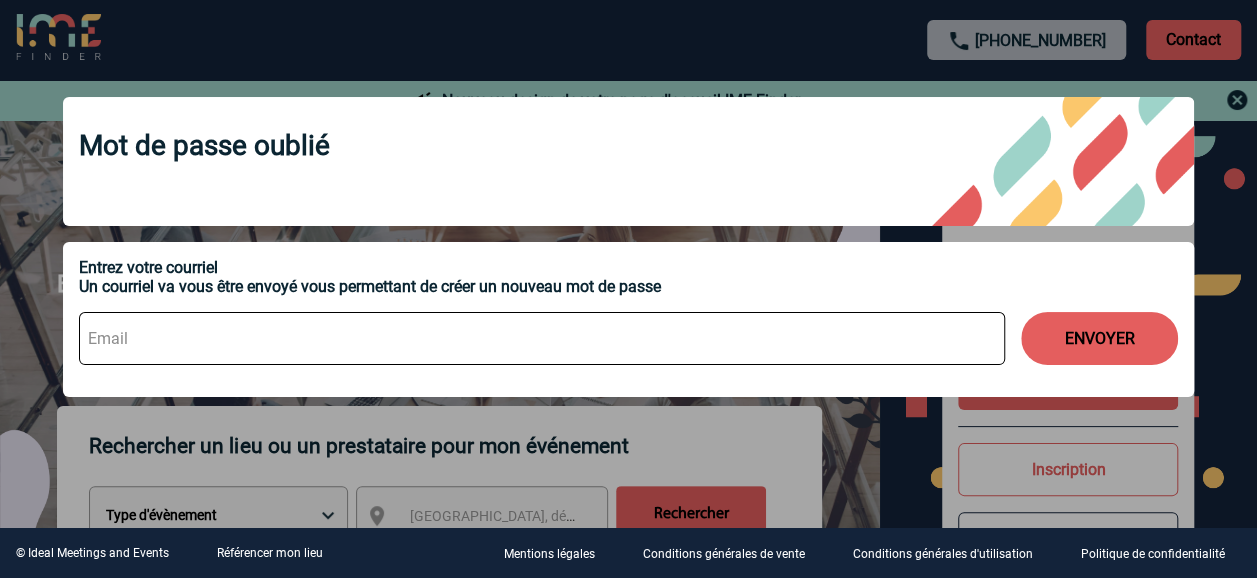 click at bounding box center (542, 338) 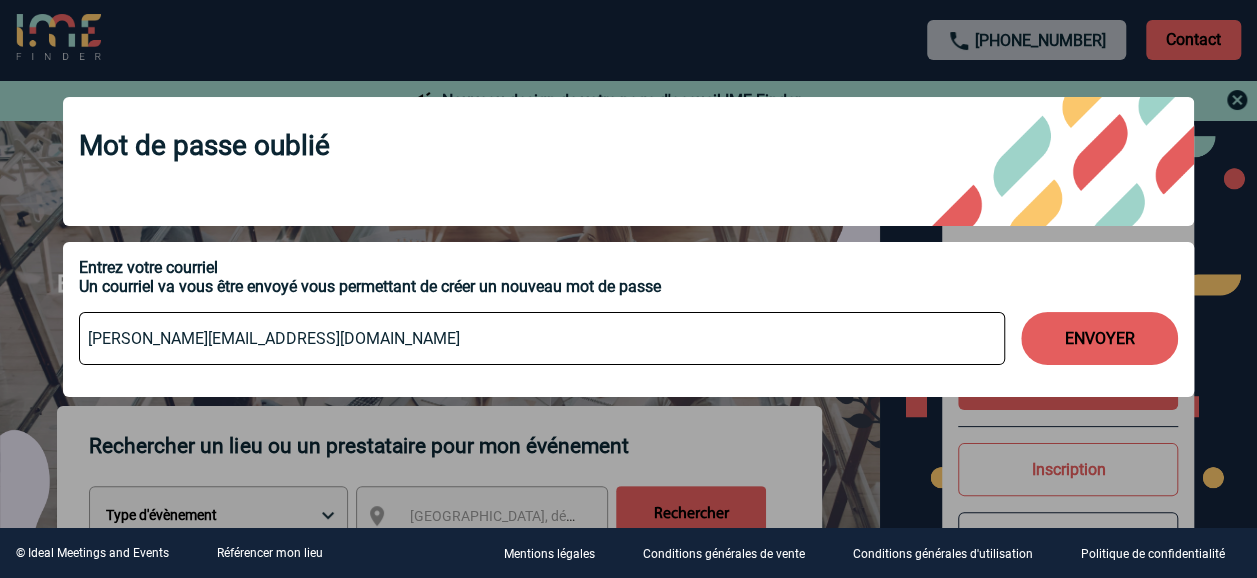 type on "sylvie.levy@forvia.com" 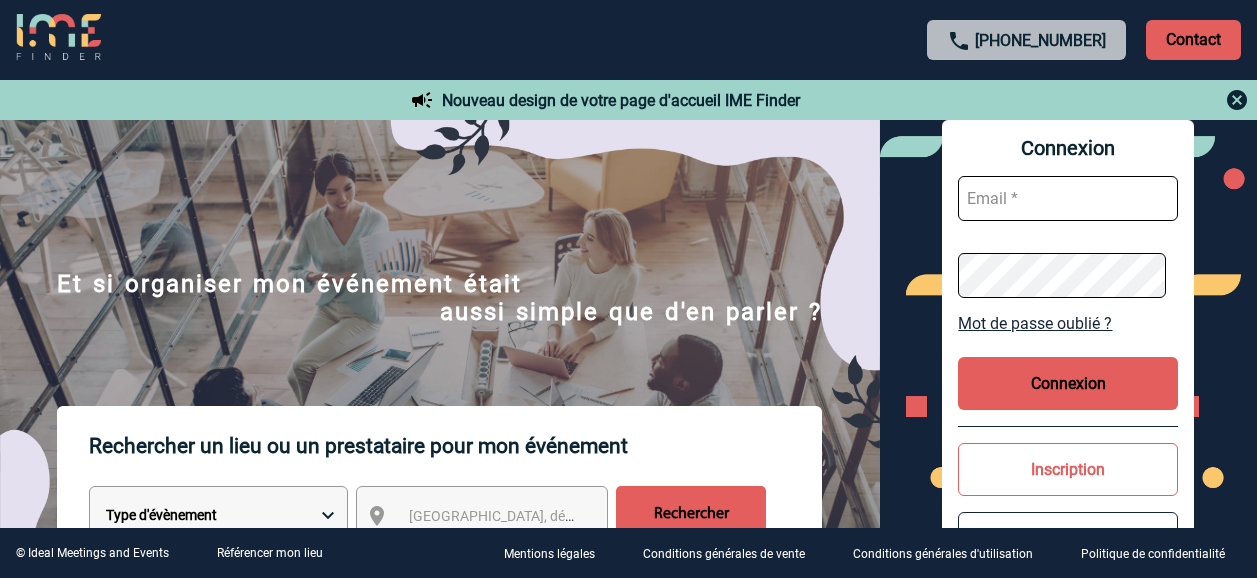 scroll, scrollTop: 0, scrollLeft: 0, axis: both 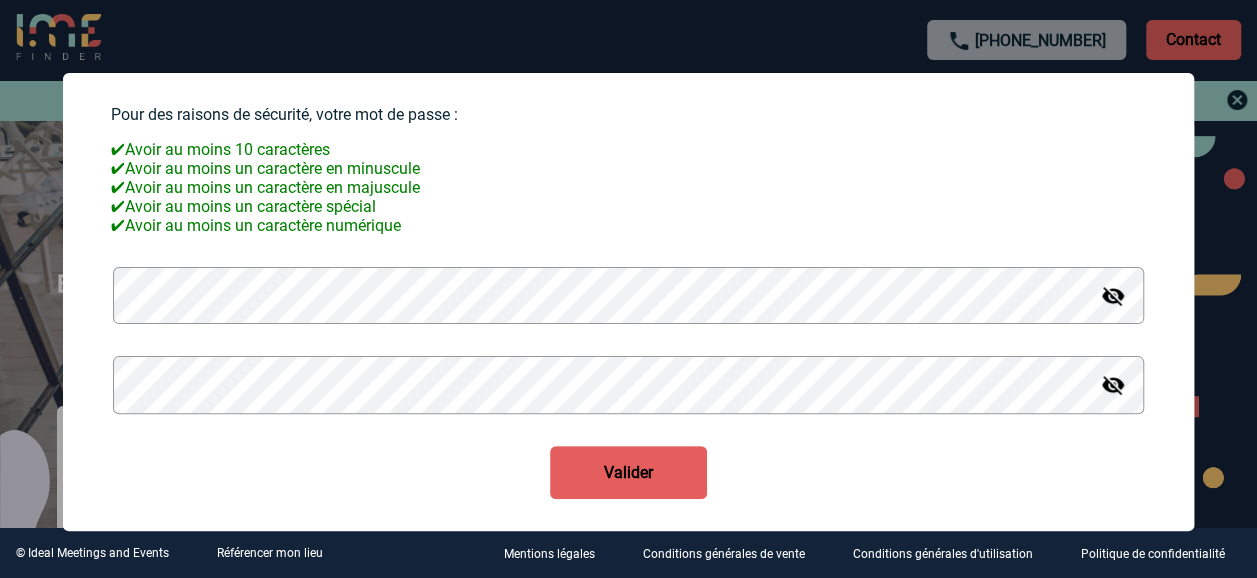 click on "Valider" at bounding box center (628, 472) 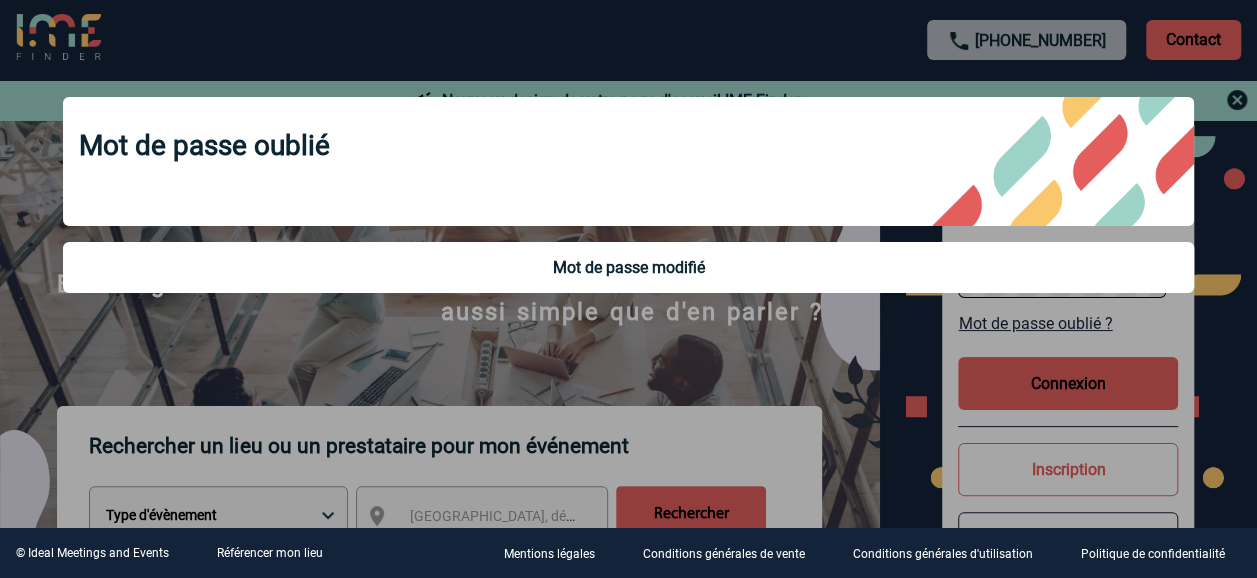 click at bounding box center [628, 289] 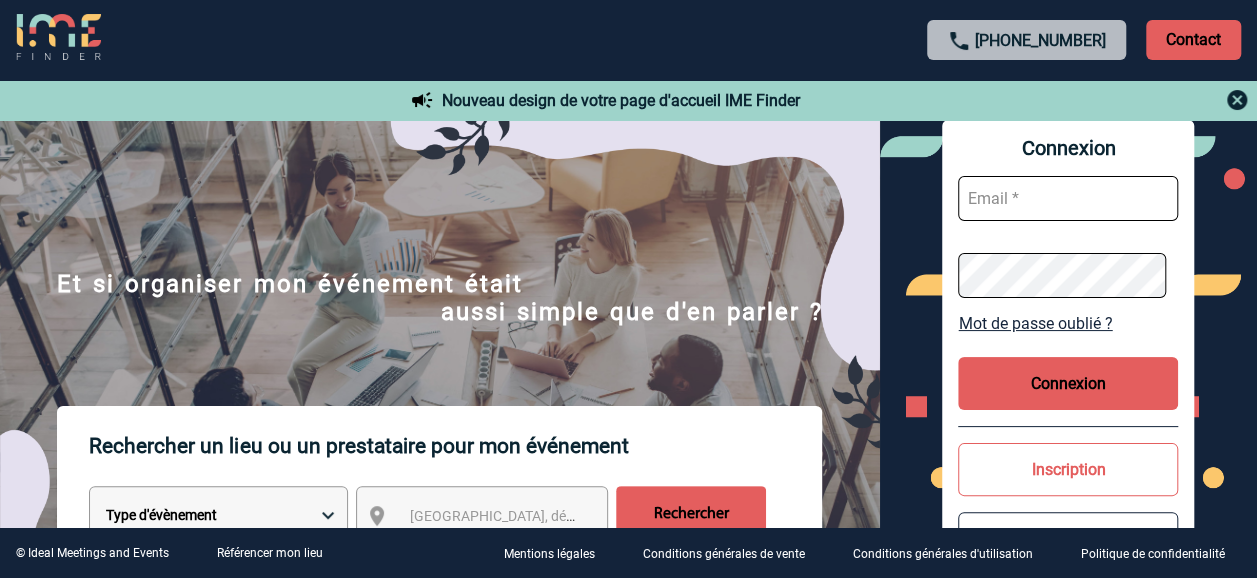 click at bounding box center (1068, 198) 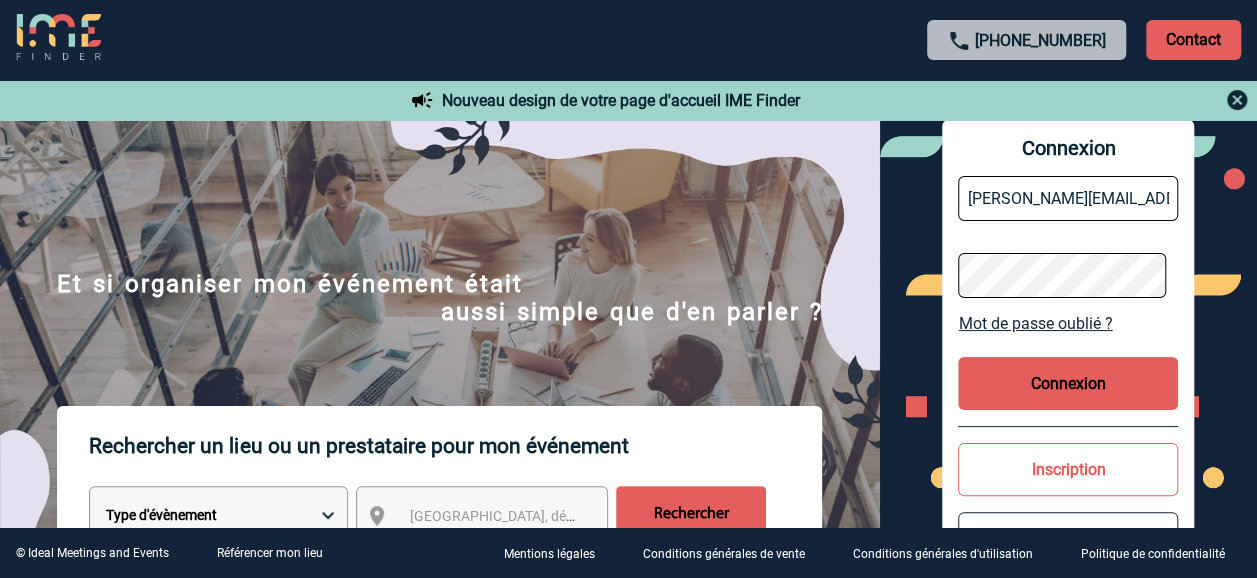 type on "sylvie.levy@forvia.com" 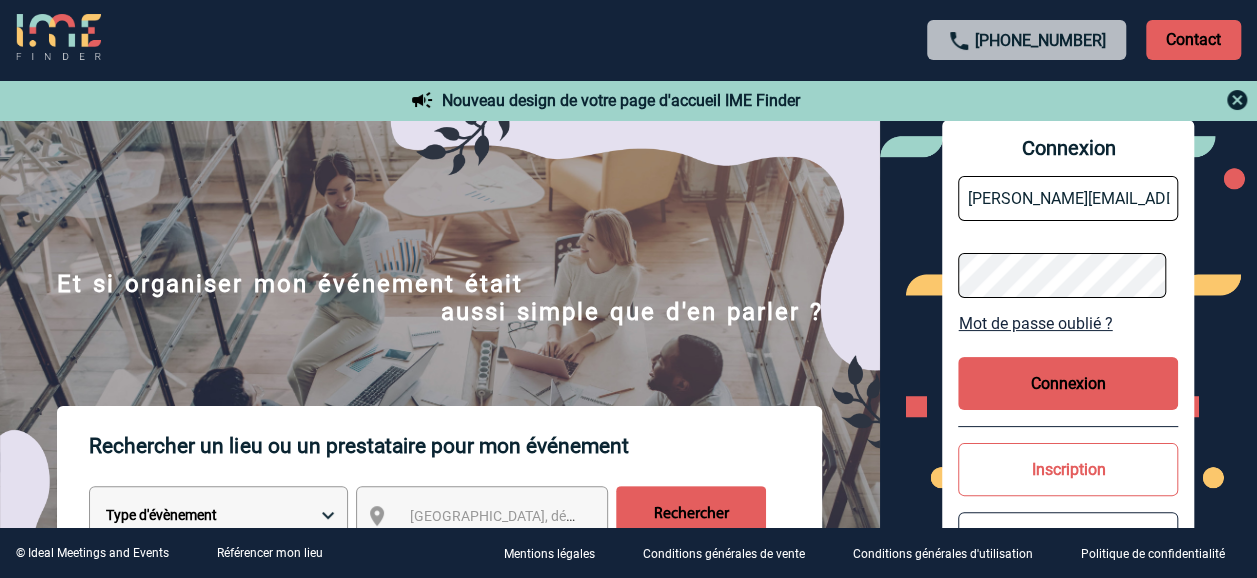 click on "Connexion" at bounding box center (1068, 383) 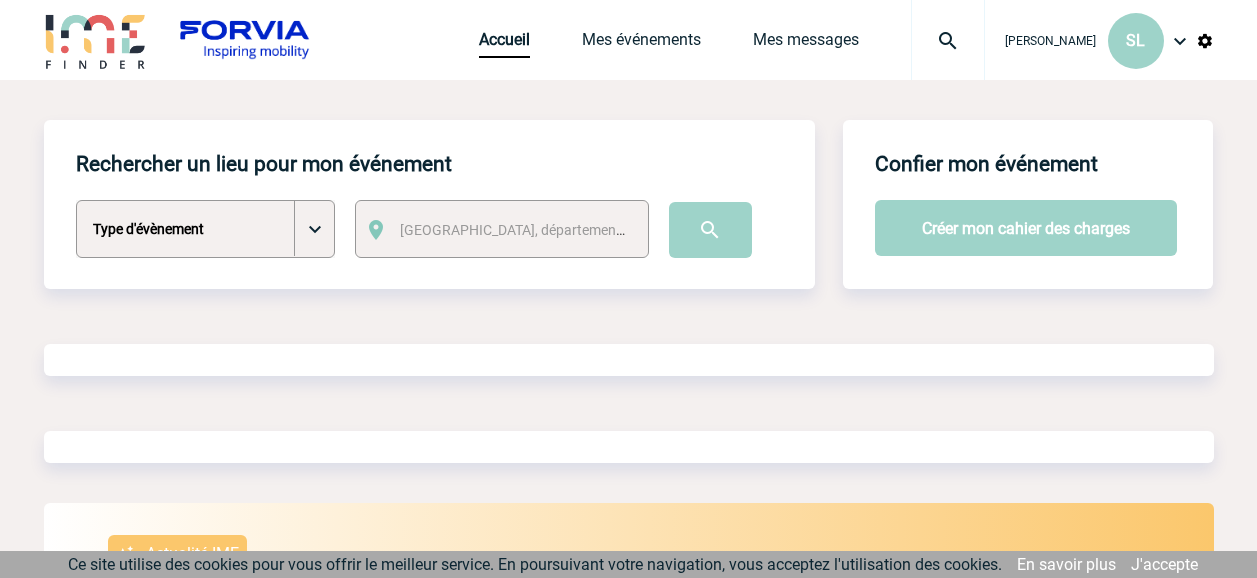 scroll, scrollTop: 0, scrollLeft: 0, axis: both 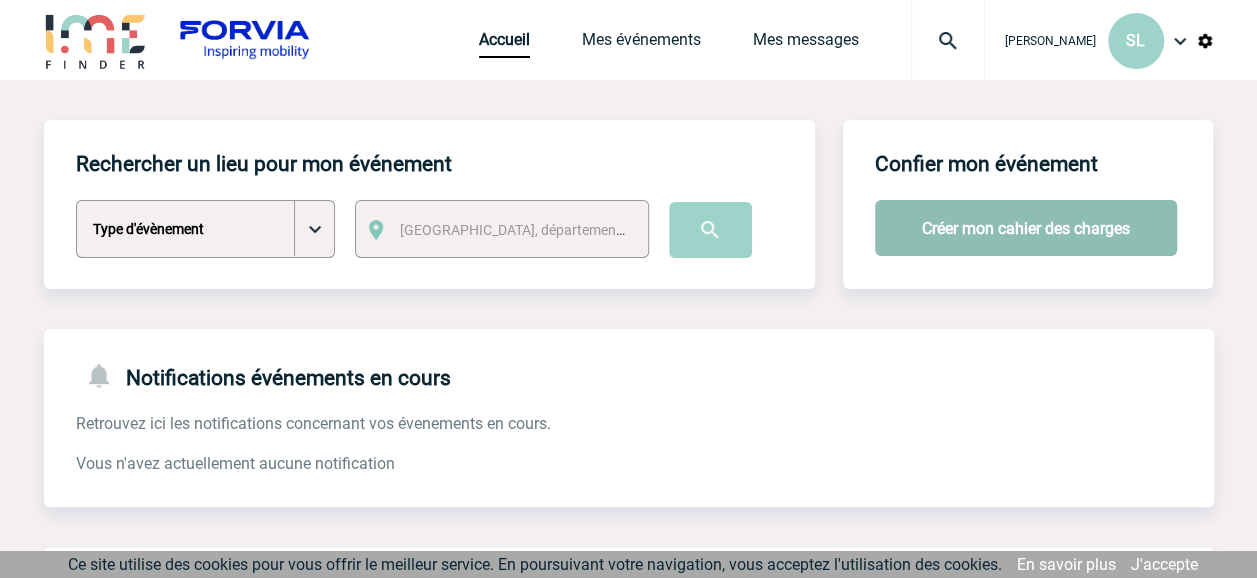 click on "Créer mon cahier des charges" at bounding box center [1026, 228] 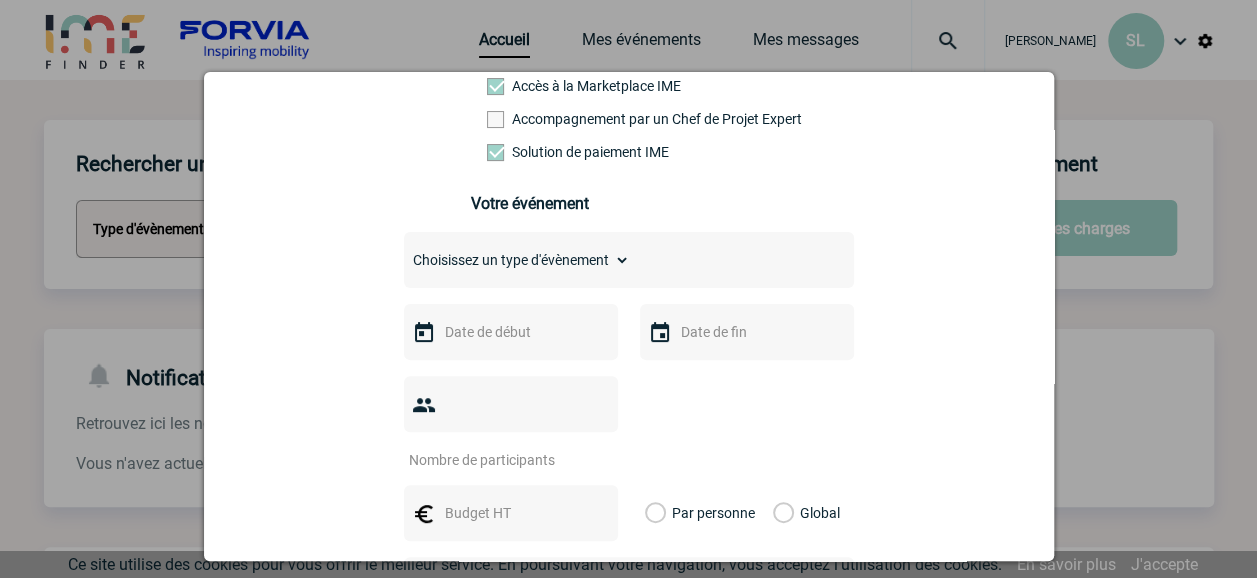 scroll, scrollTop: 300, scrollLeft: 0, axis: vertical 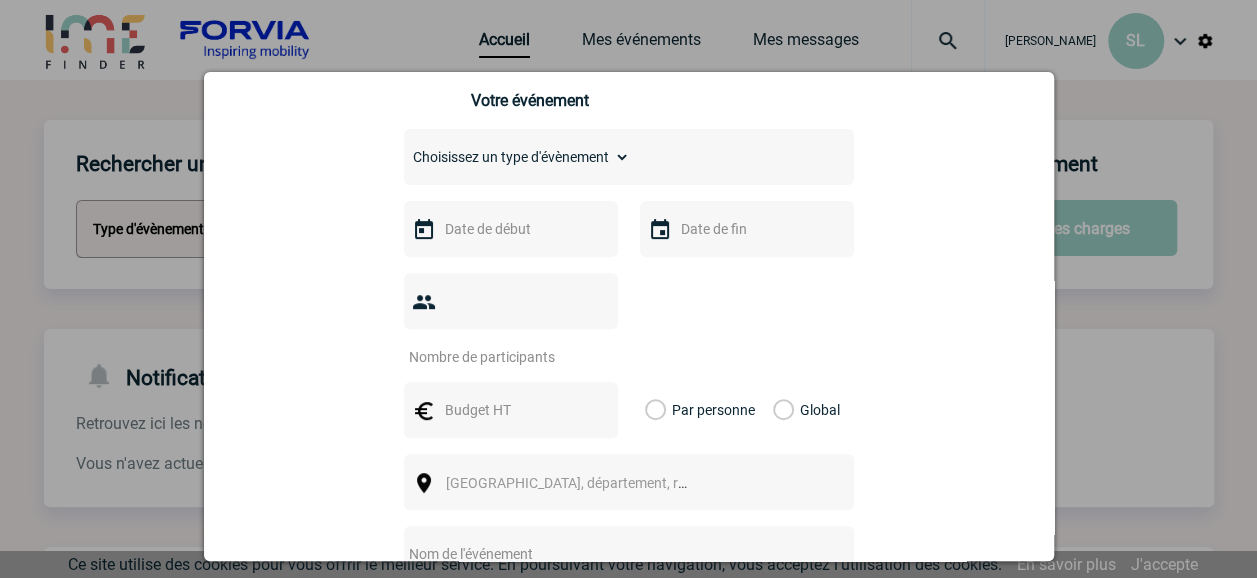 type 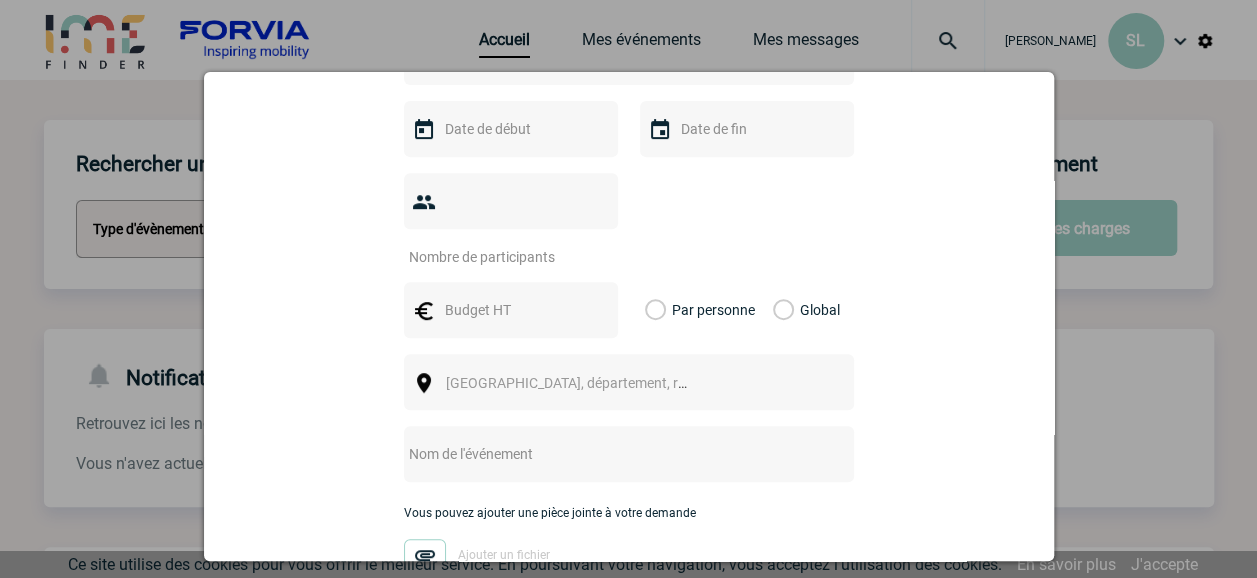 scroll, scrollTop: 533, scrollLeft: 0, axis: vertical 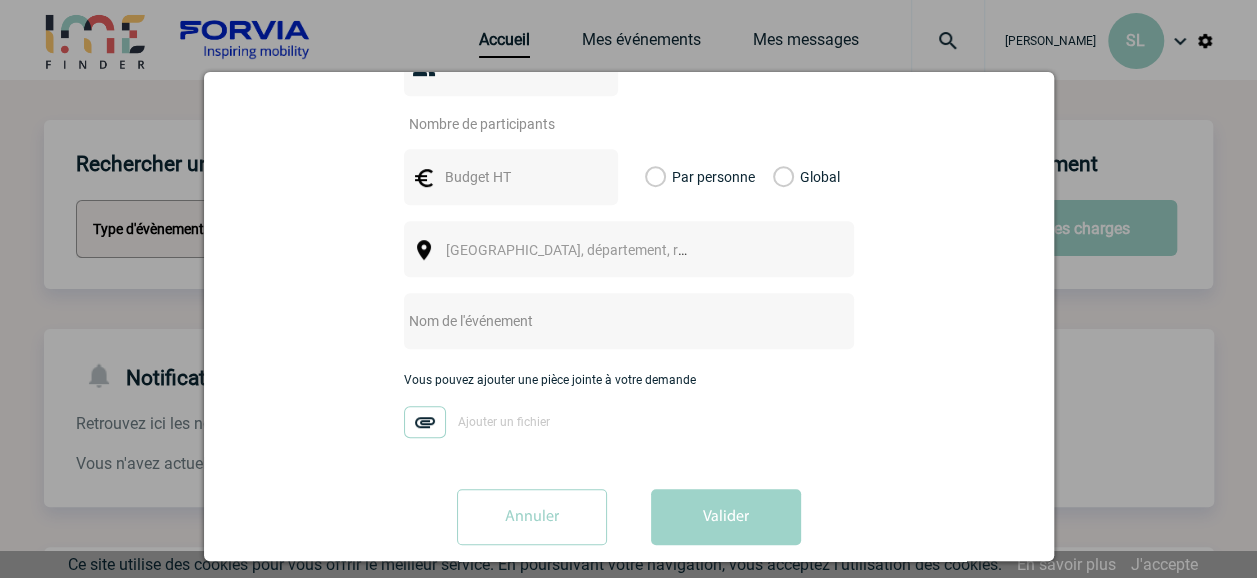 click on "Annuler" at bounding box center (532, 517) 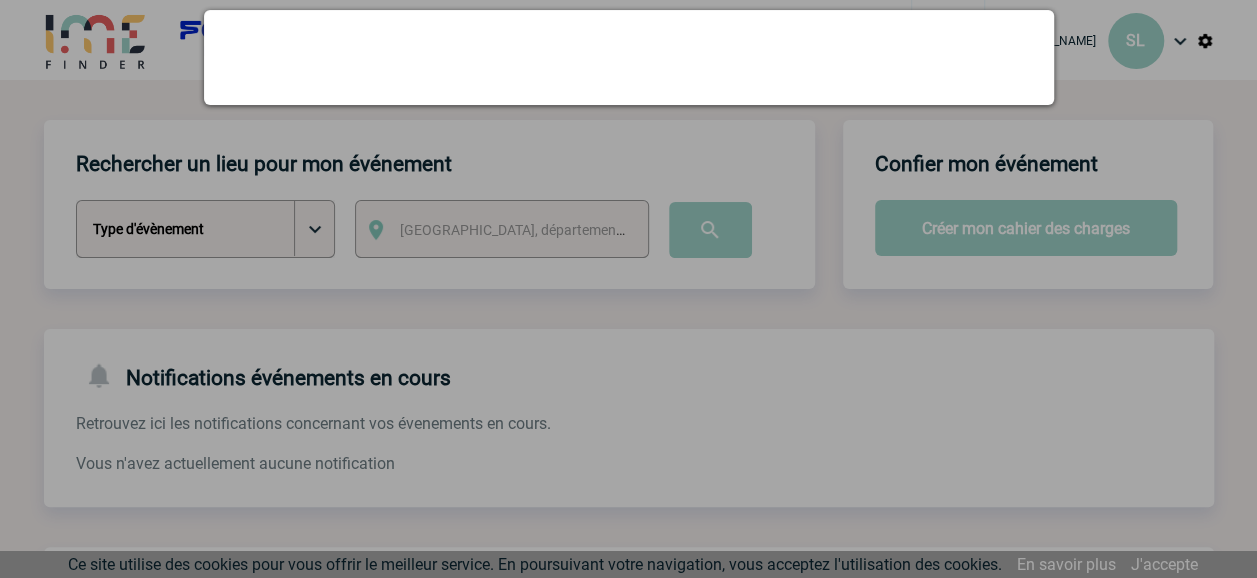 scroll, scrollTop: 0, scrollLeft: 0, axis: both 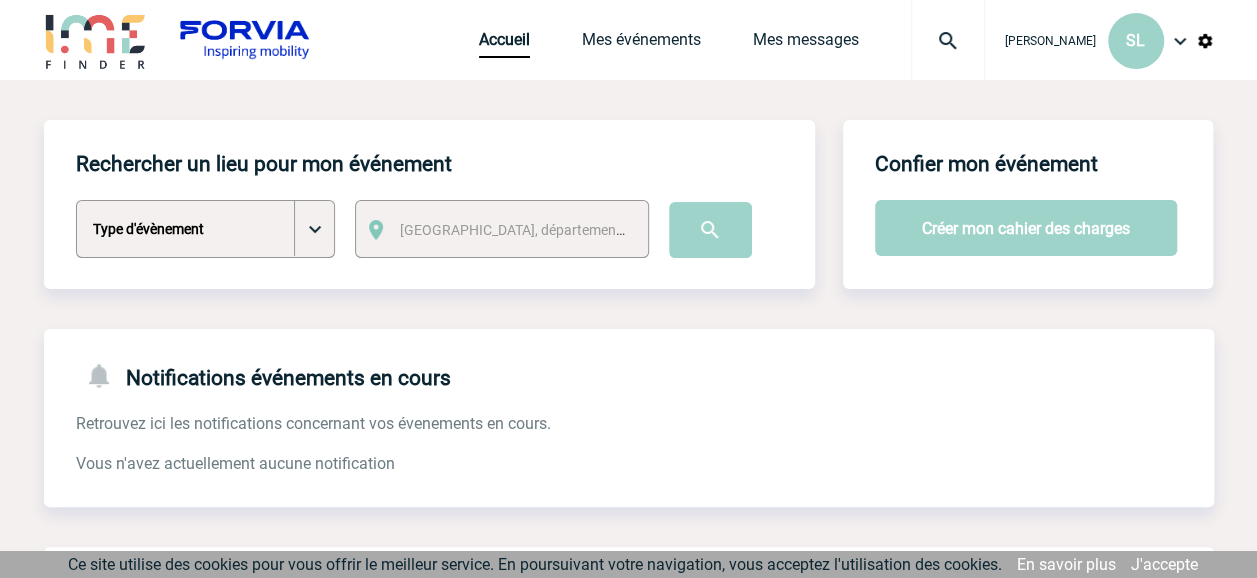 click on "Type d'évènement
Séminaire avec nuitée
Séminaire sans nuitée
Repas de groupe
Team Building & animation
Prestation traiteur
Location de salle seule
Hébergement de groupe
Soirée d'entreprise
Divers" at bounding box center [205, 229] 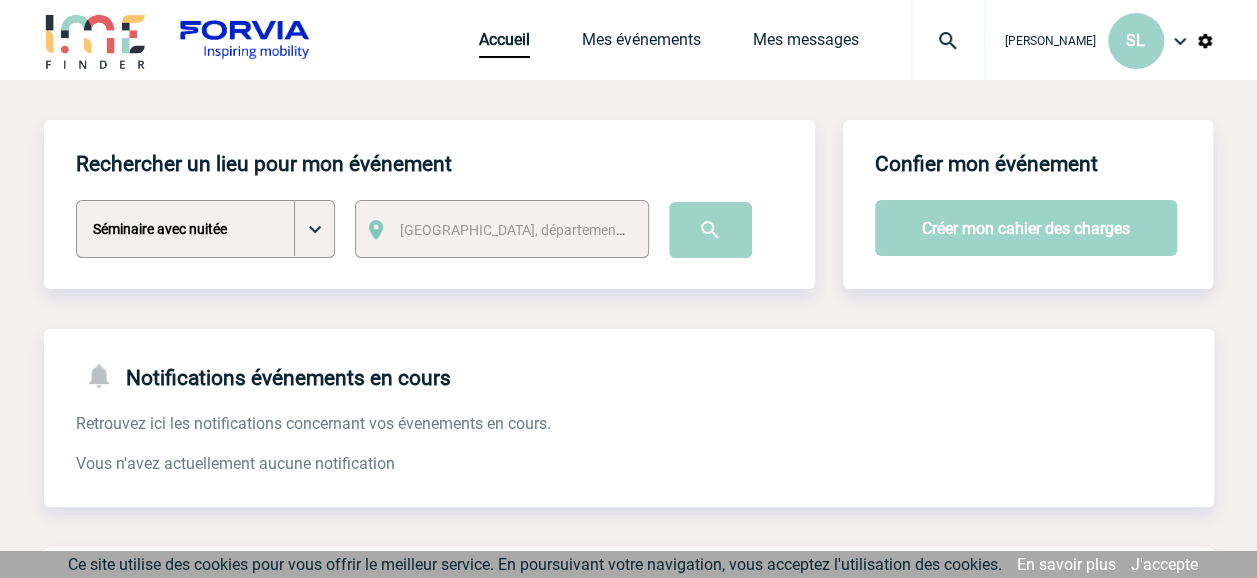 click on "Type d'évènement
Séminaire avec nuitée
Séminaire sans nuitée
Repas de groupe
Team Building & animation
Prestation traiteur
Location de salle seule
Hébergement de groupe
Soirée d'entreprise
Divers" at bounding box center (205, 229) 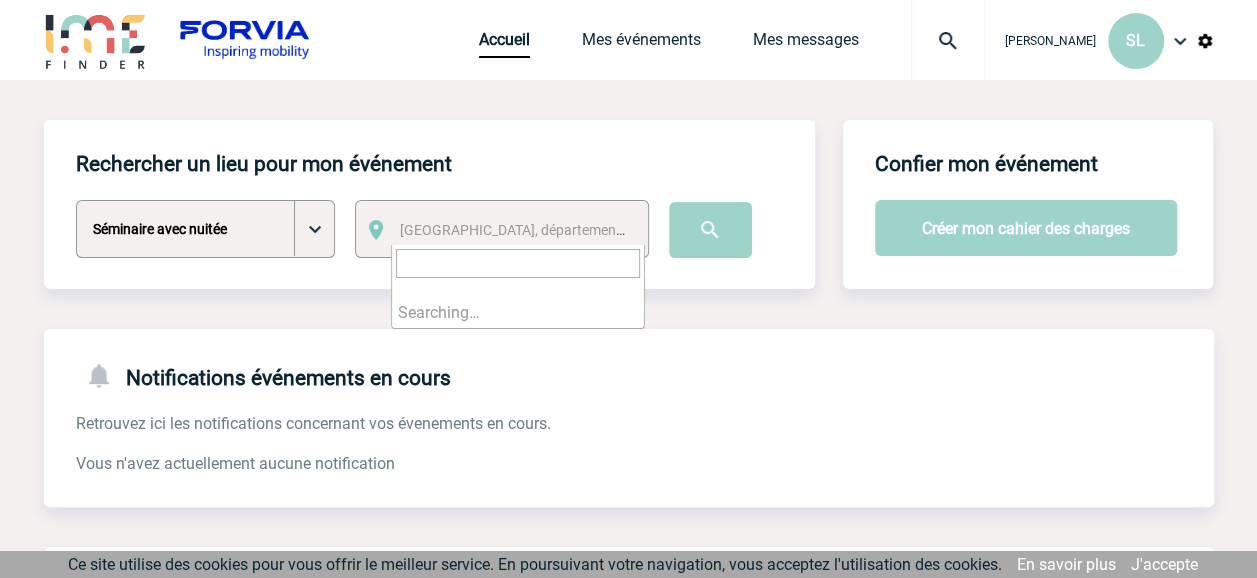 click on "Ville, département, région..." at bounding box center (519, 230) 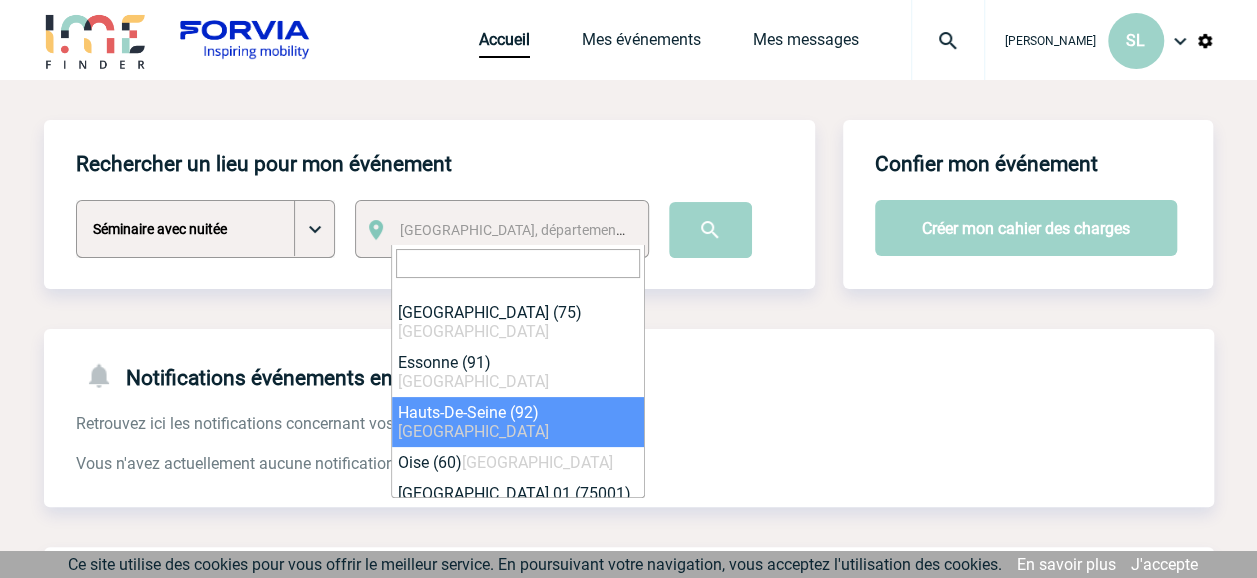 select on "25" 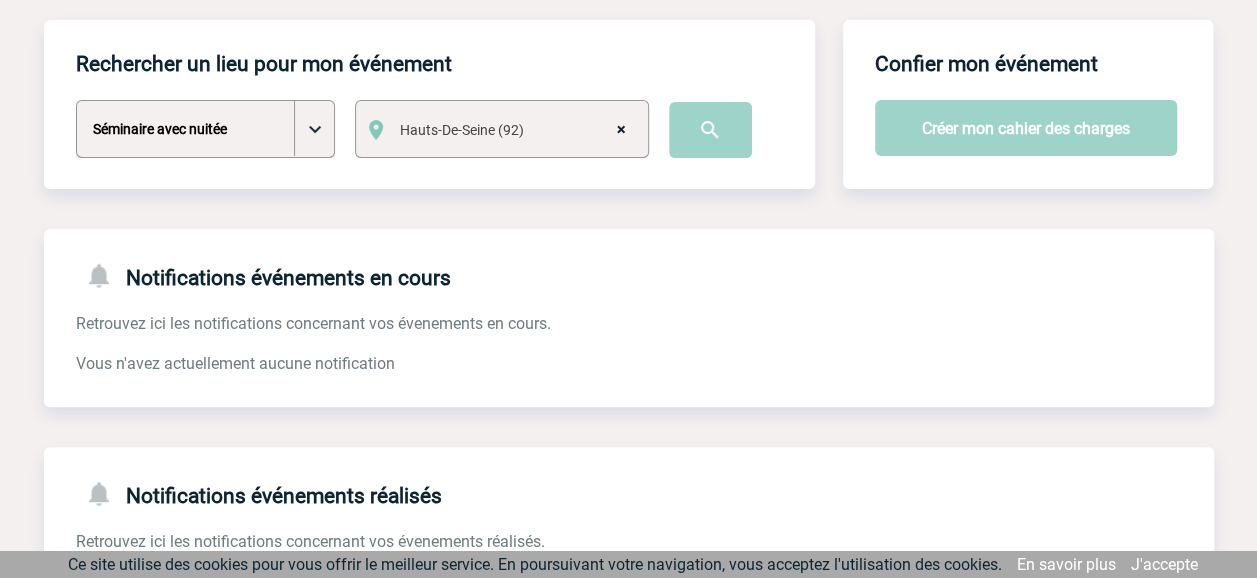 scroll, scrollTop: 0, scrollLeft: 0, axis: both 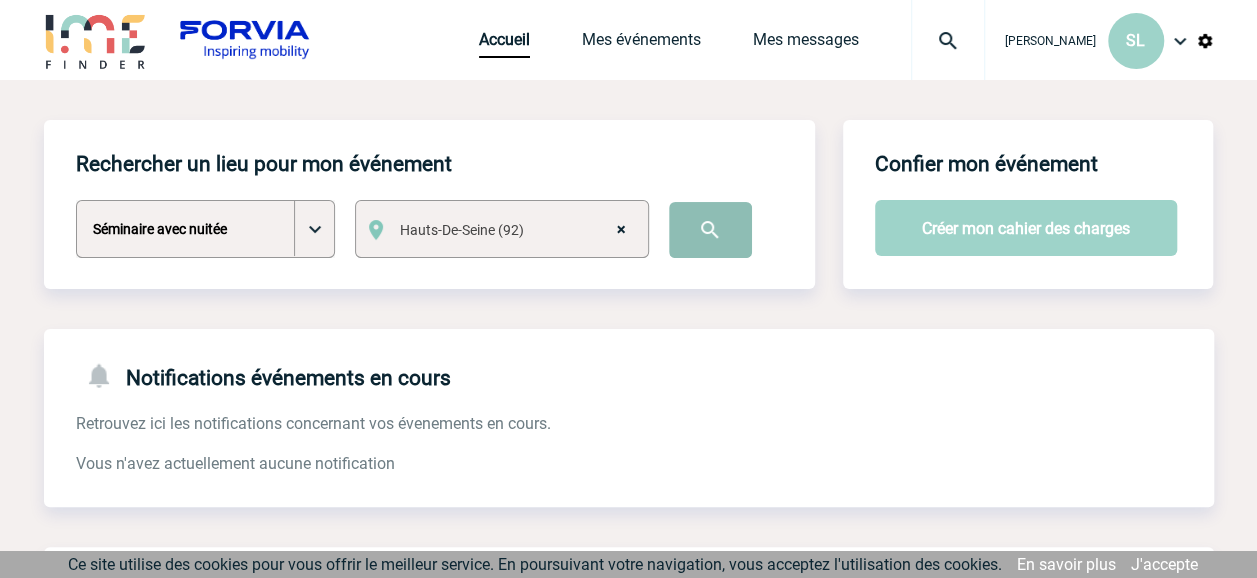 click at bounding box center [710, 230] 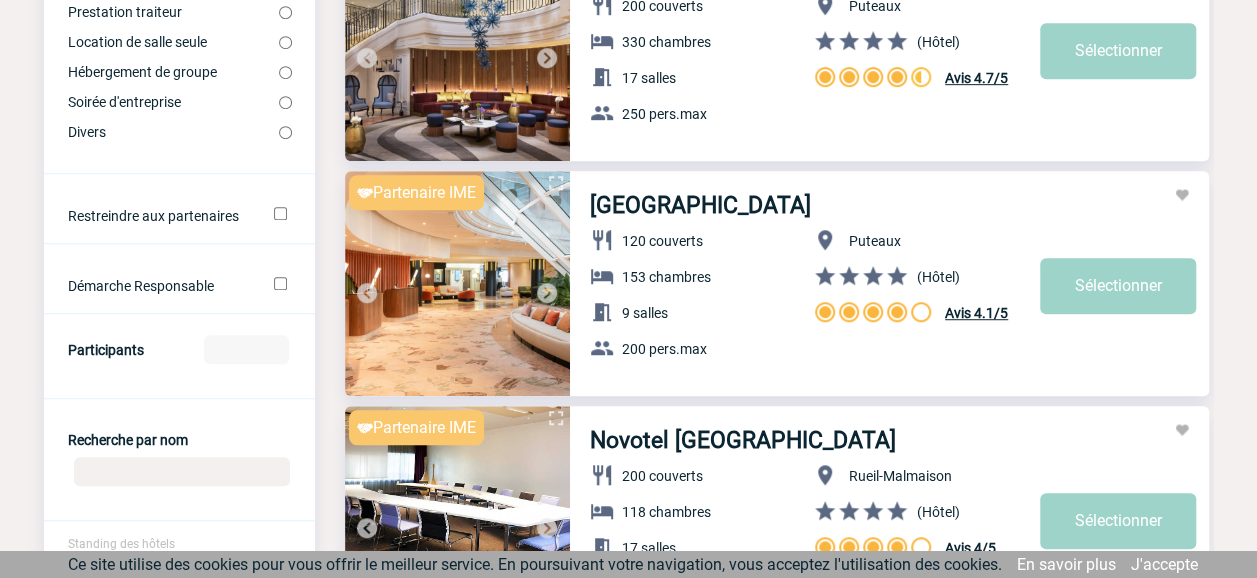 scroll, scrollTop: 600, scrollLeft: 0, axis: vertical 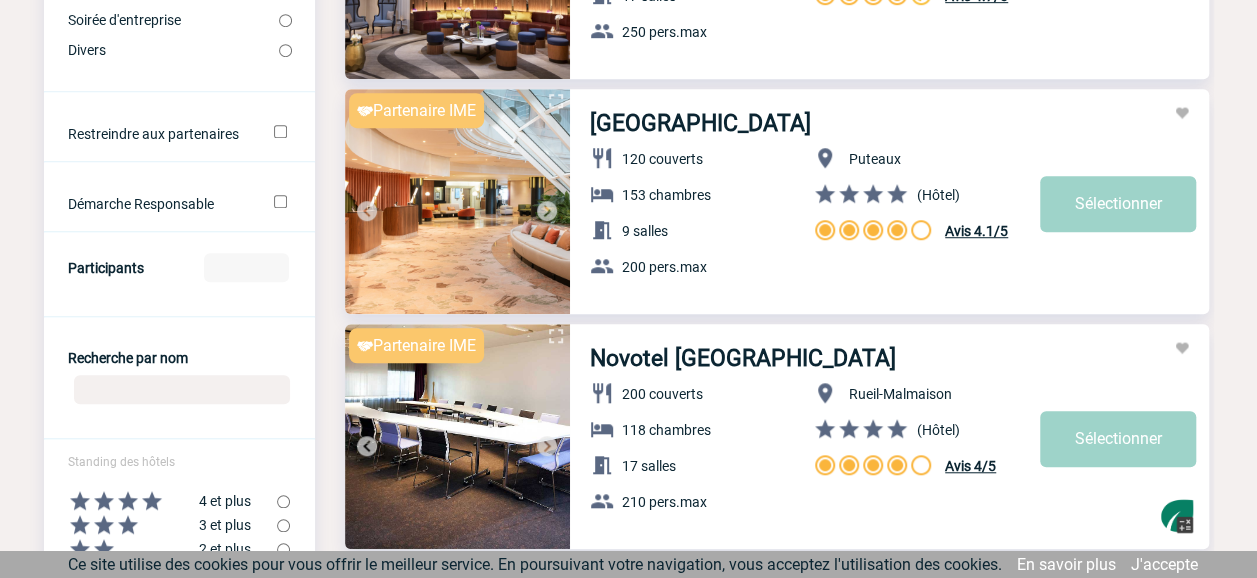 click on "Participants" at bounding box center [246, 267] 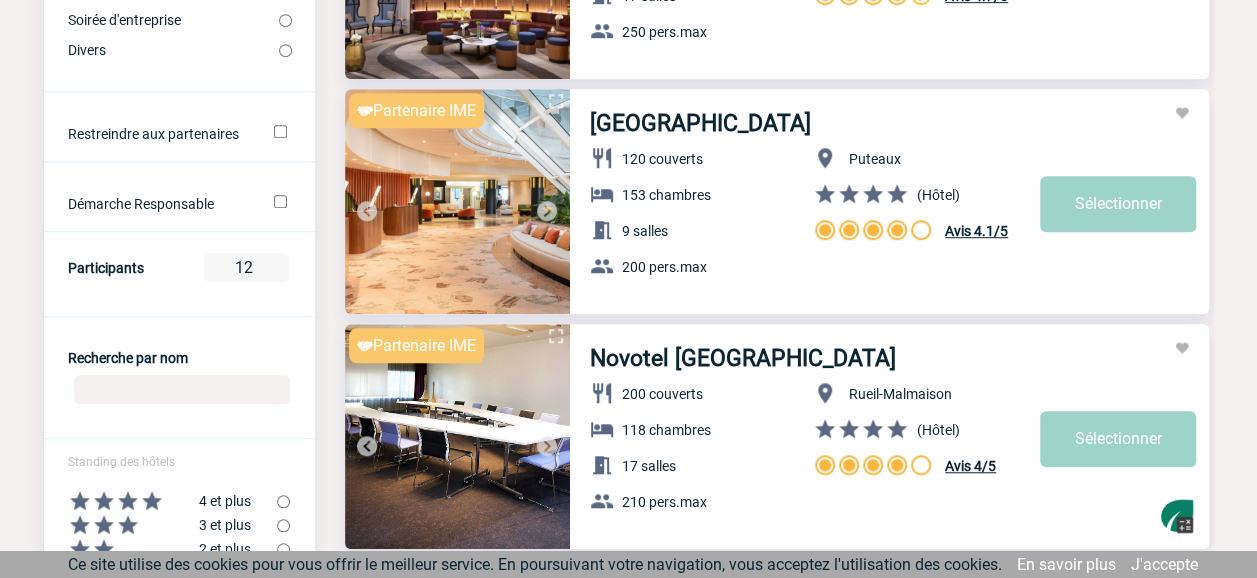 type on "12" 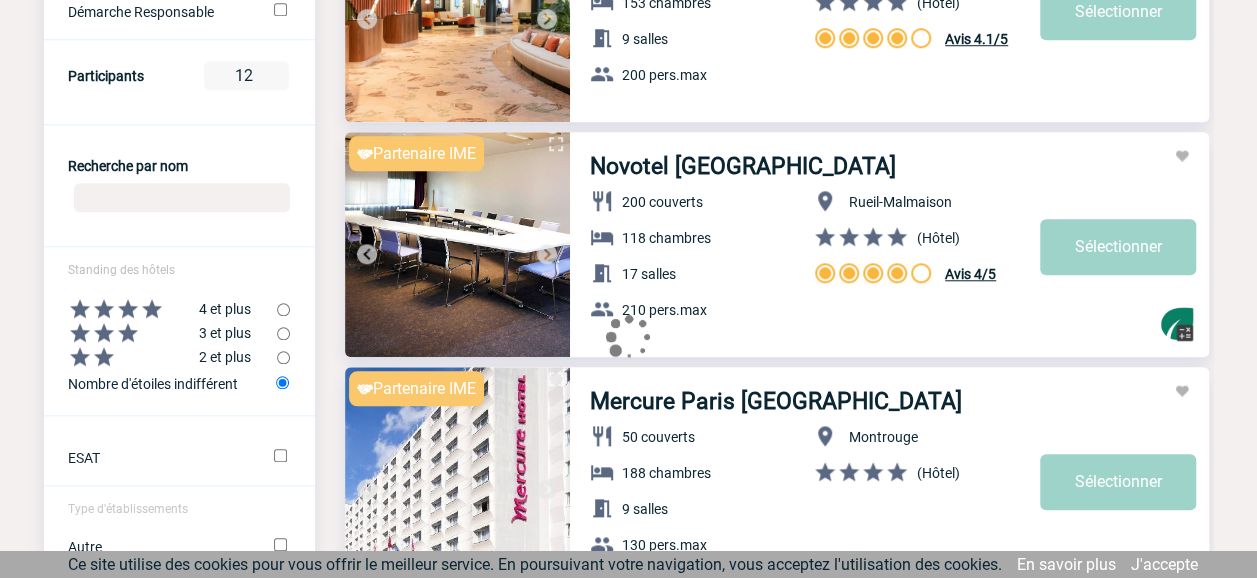 scroll, scrollTop: 800, scrollLeft: 0, axis: vertical 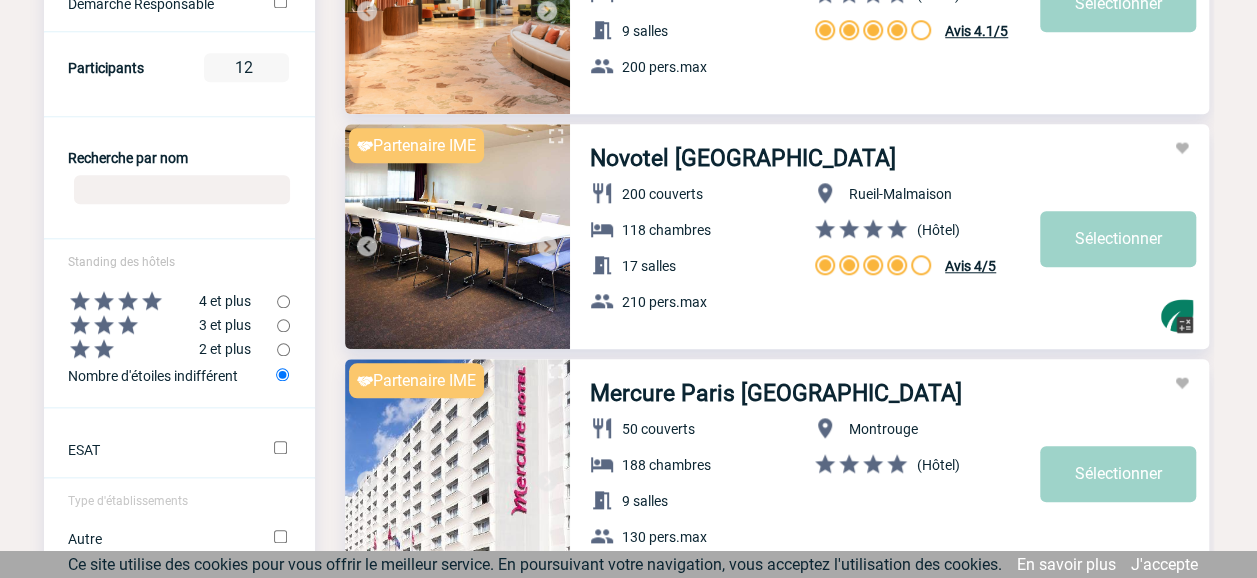 click at bounding box center (283, 325) 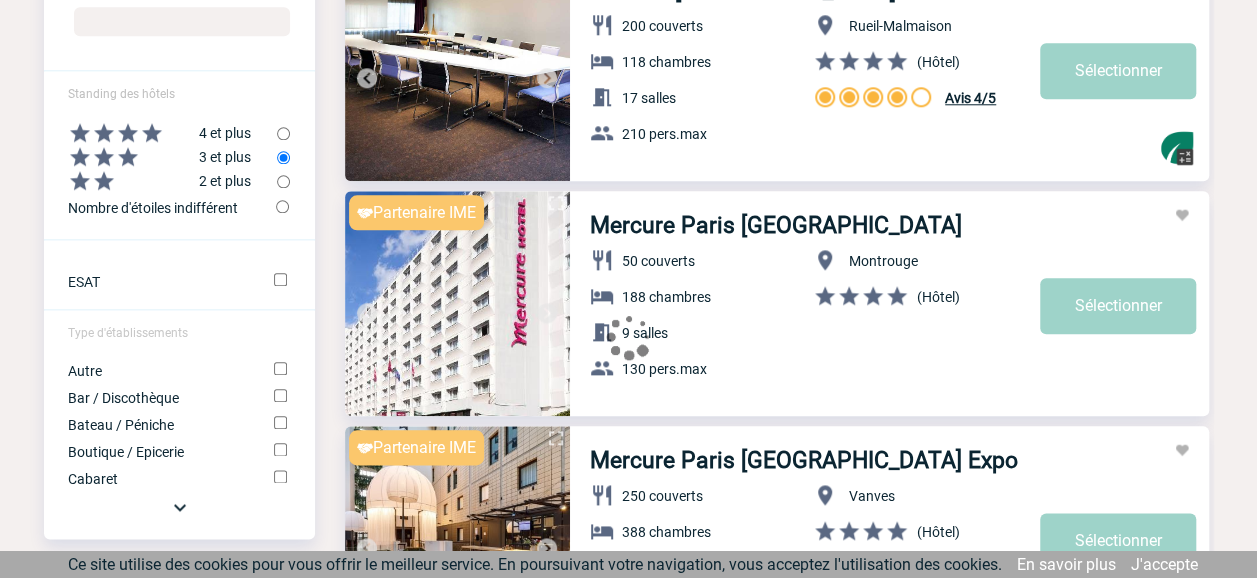 scroll, scrollTop: 1000, scrollLeft: 0, axis: vertical 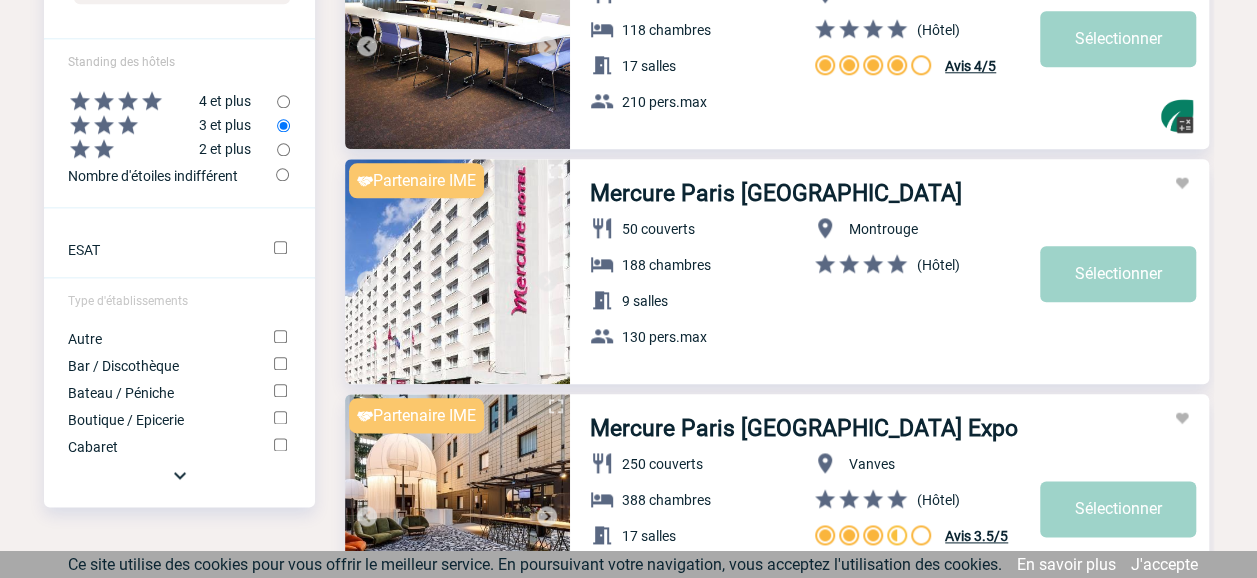 click at bounding box center (180, 475) 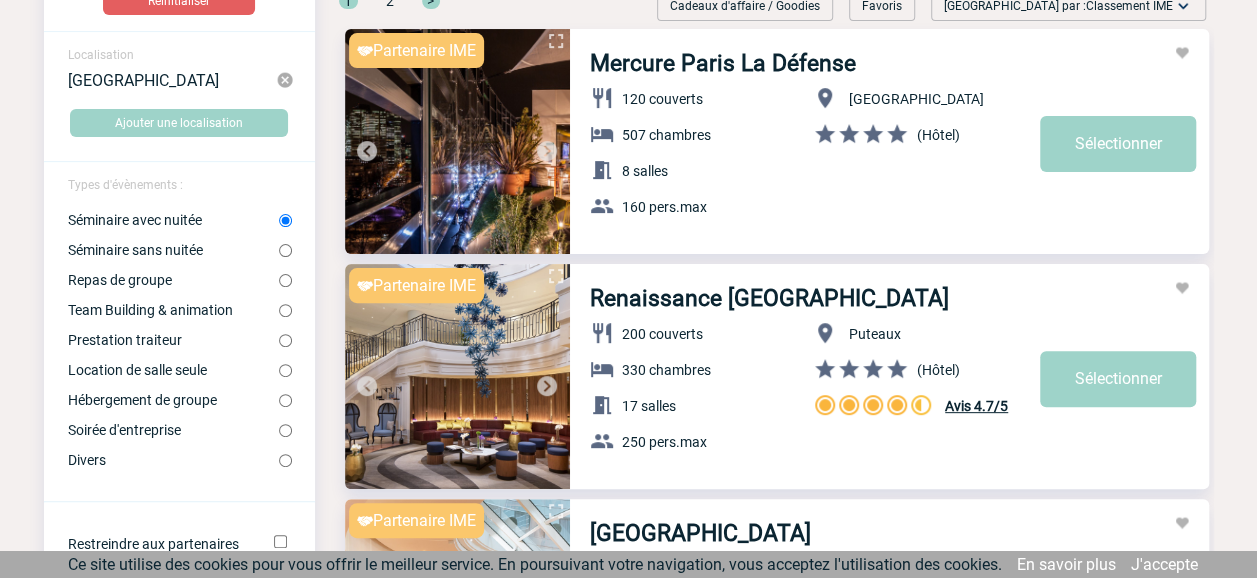 scroll, scrollTop: 0, scrollLeft: 0, axis: both 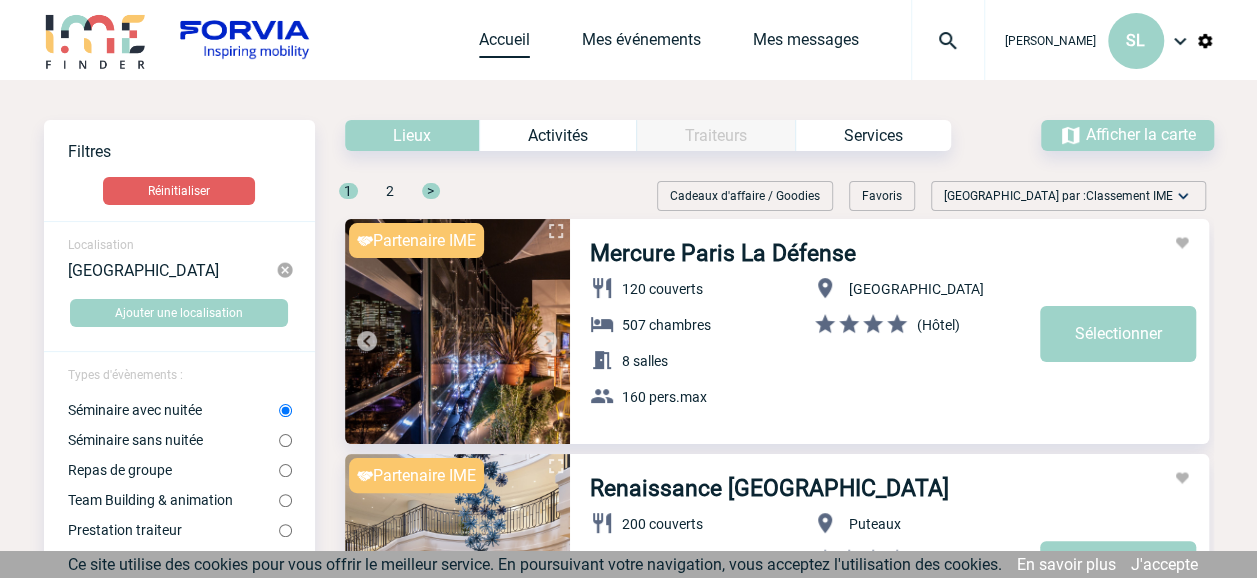 click on "Accueil" at bounding box center [504, 44] 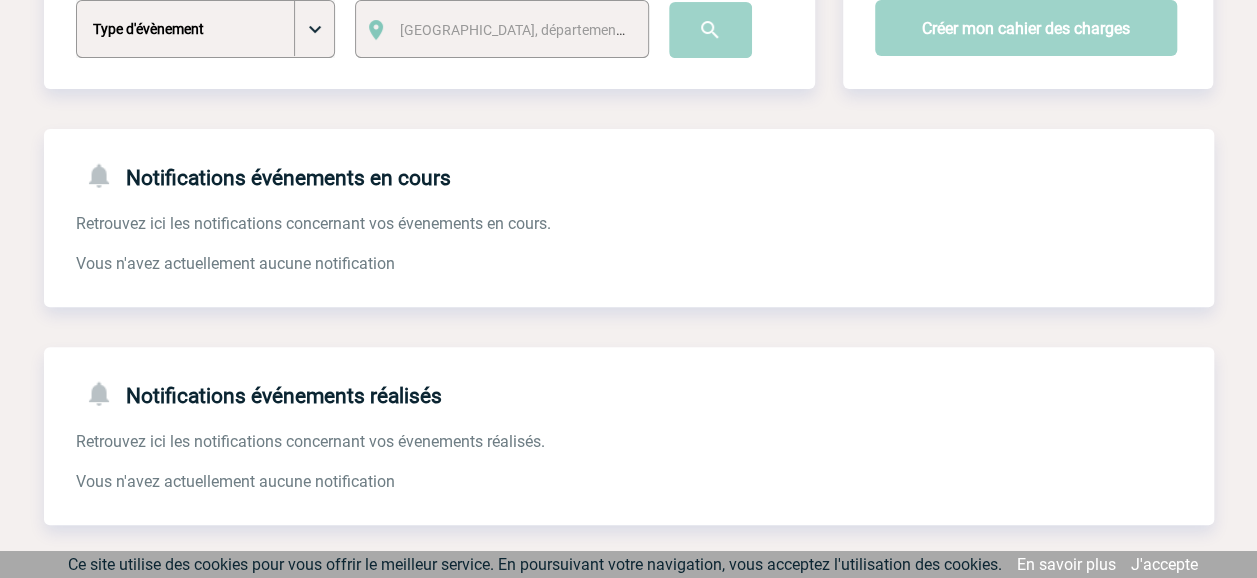 scroll, scrollTop: 0, scrollLeft: 0, axis: both 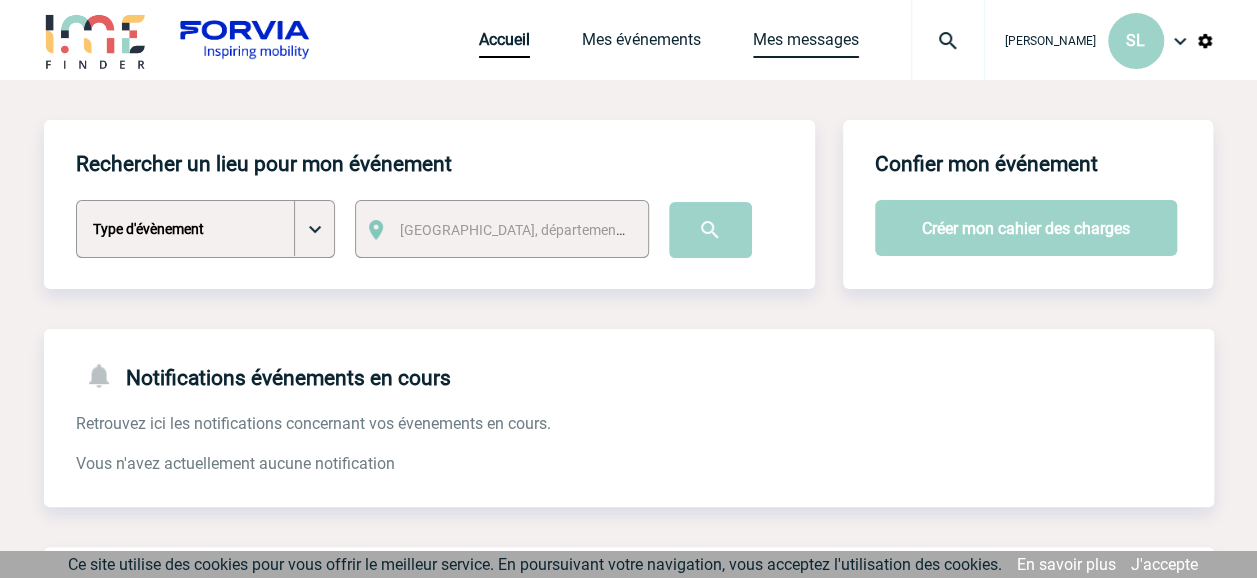 click on "Mes messages" at bounding box center [806, 44] 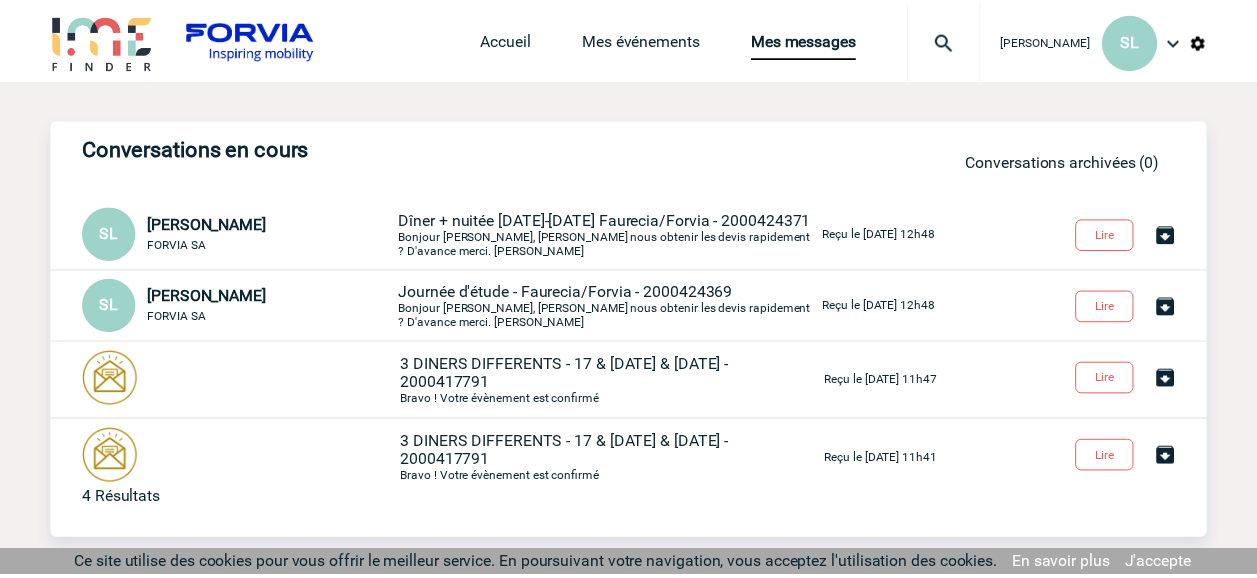 scroll, scrollTop: 0, scrollLeft: 0, axis: both 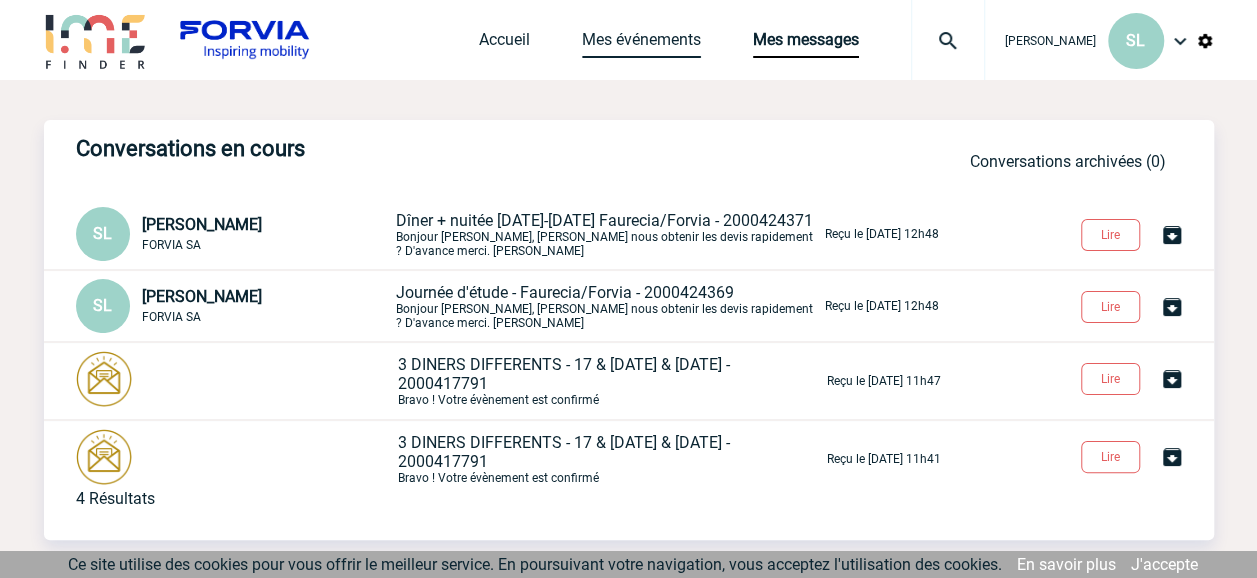 click on "Mes événements" at bounding box center [641, 44] 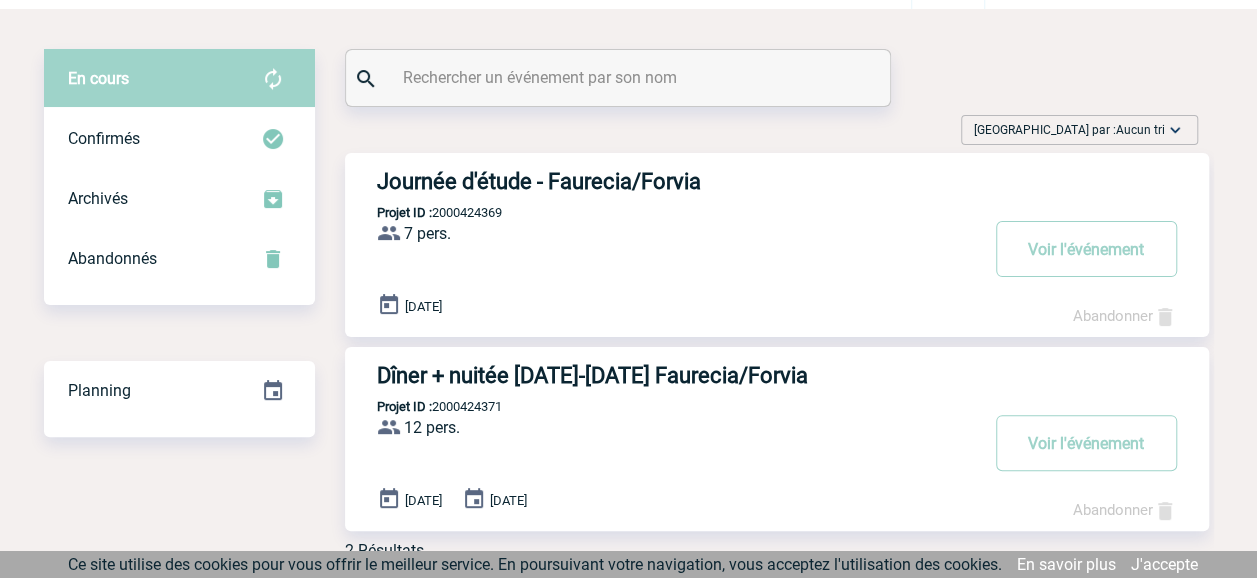 scroll, scrollTop: 0, scrollLeft: 0, axis: both 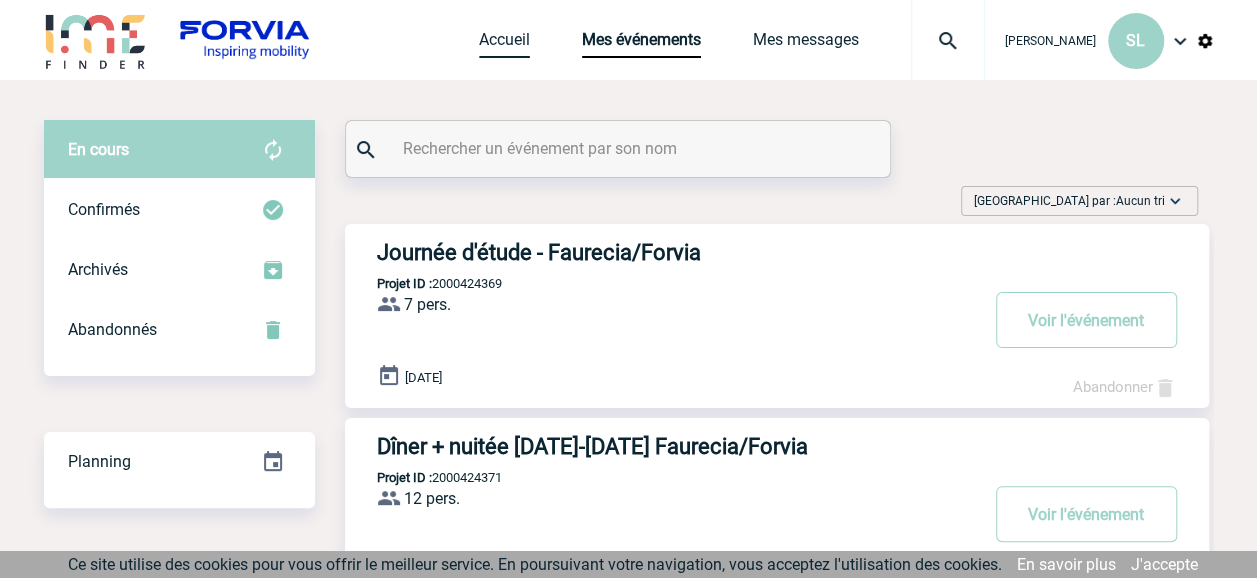 click on "Accueil" at bounding box center (504, 44) 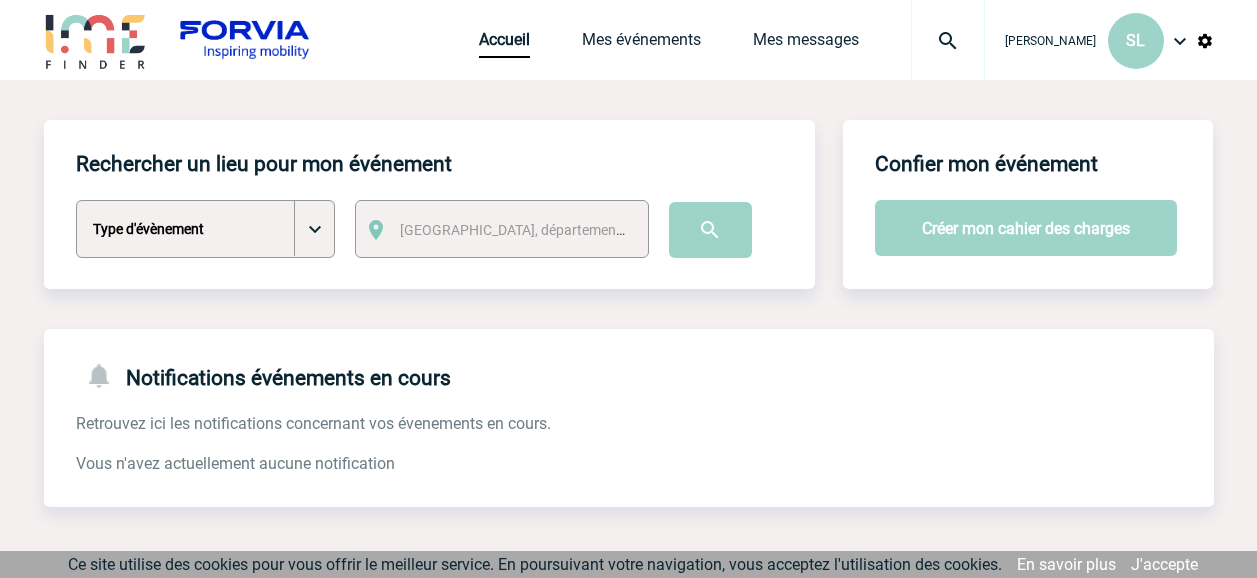 scroll, scrollTop: 0, scrollLeft: 0, axis: both 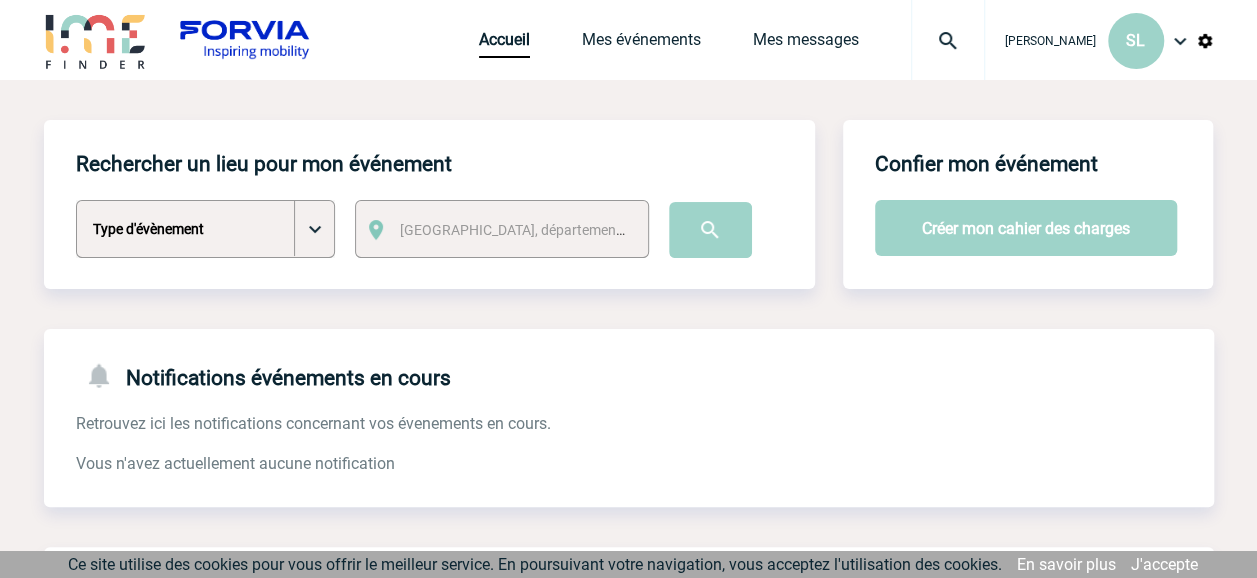 click on "Type d'évènement
Séminaire avec nuitée
Séminaire sans nuitée
Repas de groupe
Team Building & animation
Prestation traiteur
Location de salle seule
Hébergement de groupe
Soirée d'entreprise
Divers" at bounding box center [205, 229] 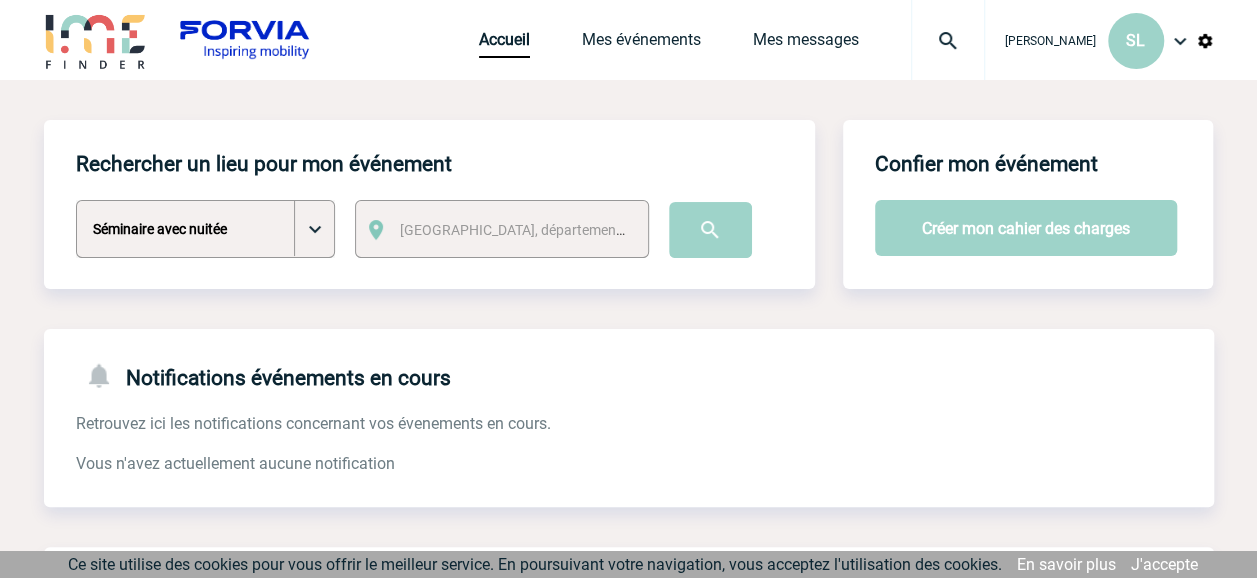 click on "Type d'évènement
Séminaire avec nuitée
Séminaire sans nuitée
Repas de groupe
Team Building & animation
Prestation traiteur
Location de salle seule
Hébergement de groupe
Soirée d'entreprise
Divers" at bounding box center [205, 229] 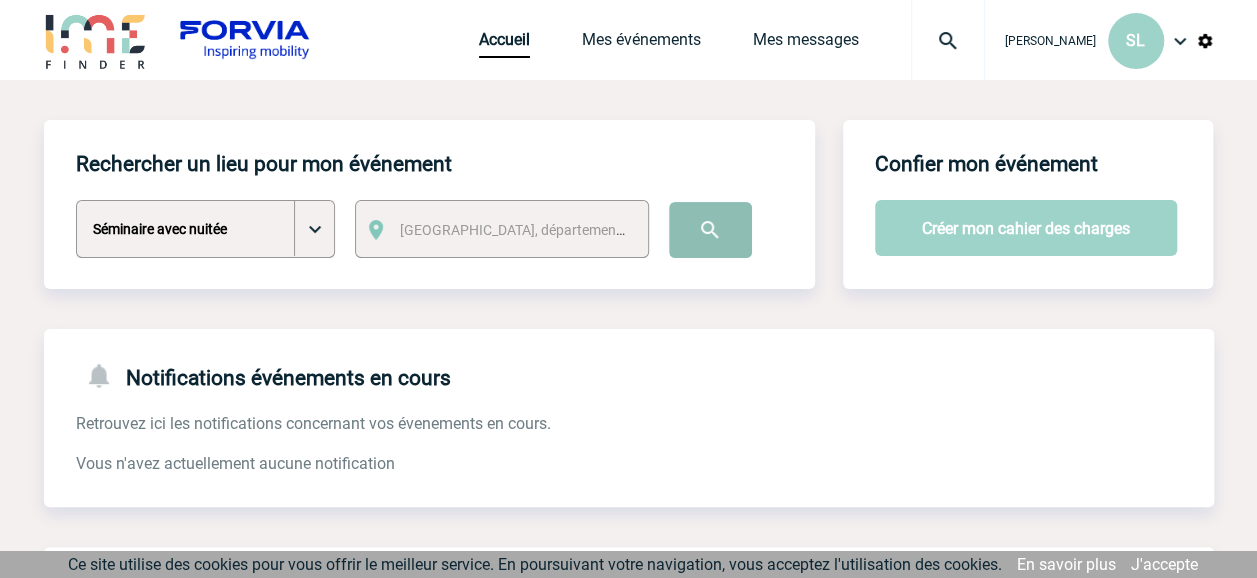 click at bounding box center (710, 230) 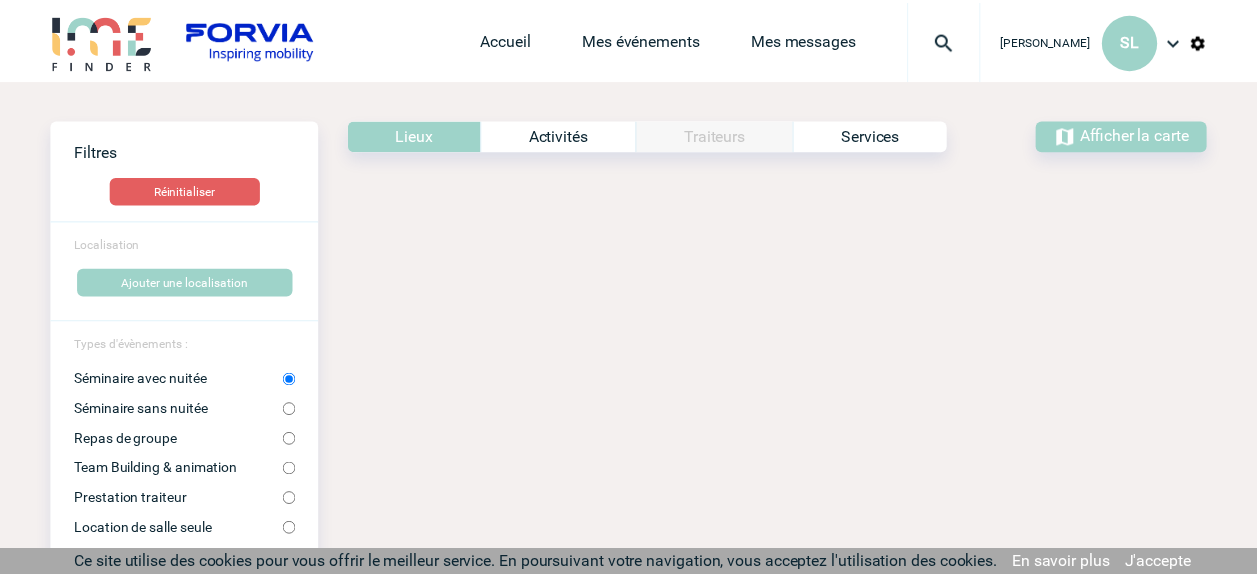 scroll, scrollTop: 0, scrollLeft: 0, axis: both 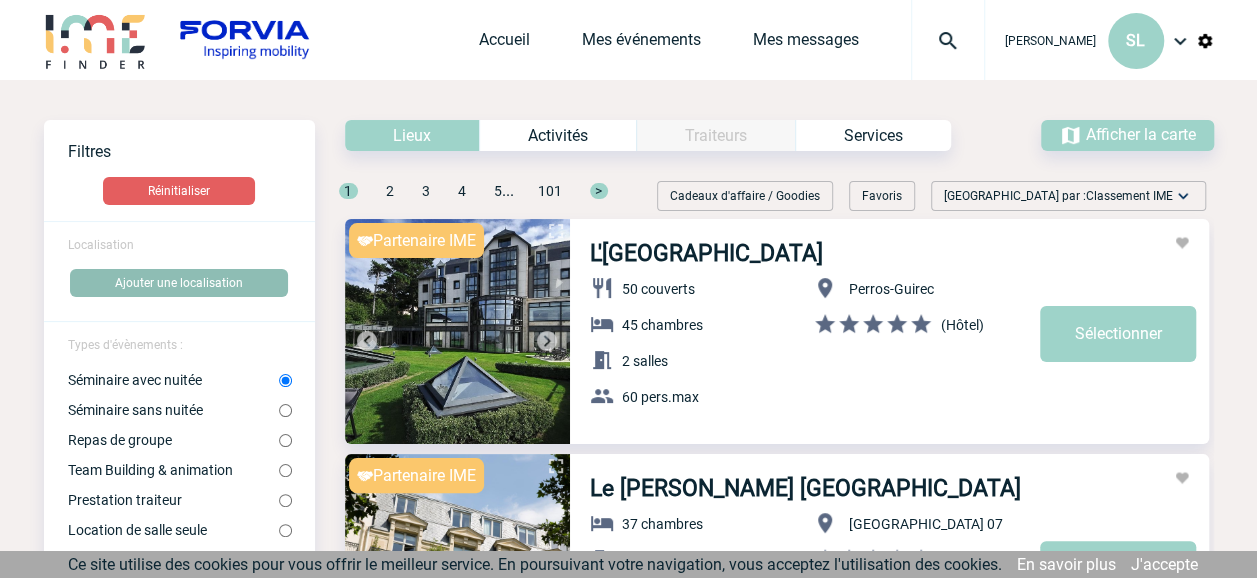 click on "Ajouter une localisation" at bounding box center [179, 283] 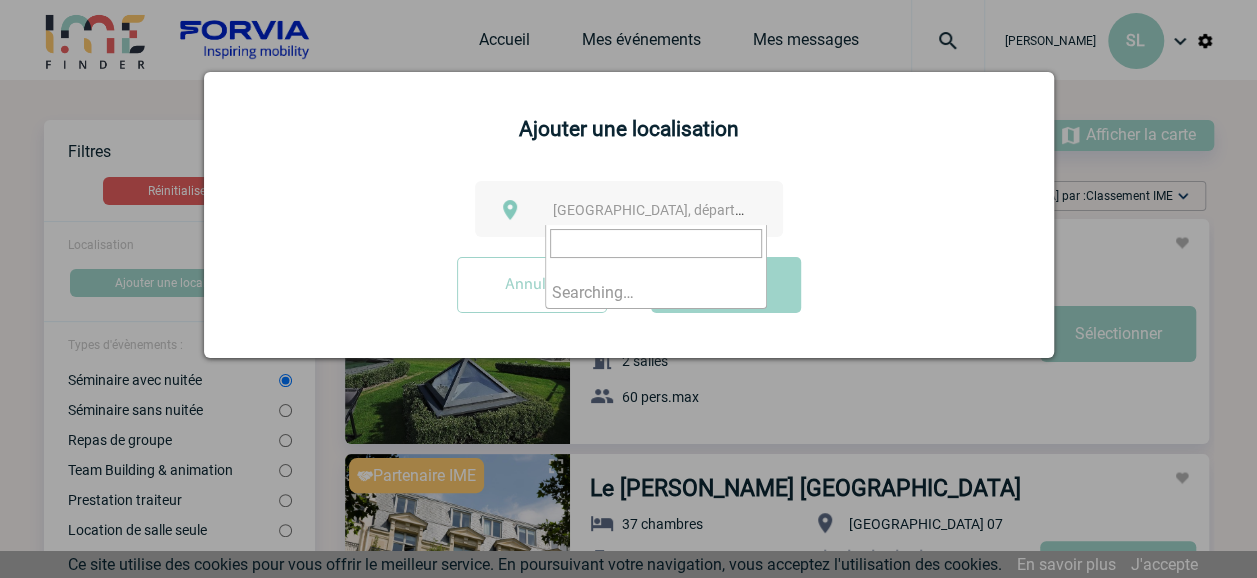 click on "Ville, département, région..." at bounding box center (656, 210) 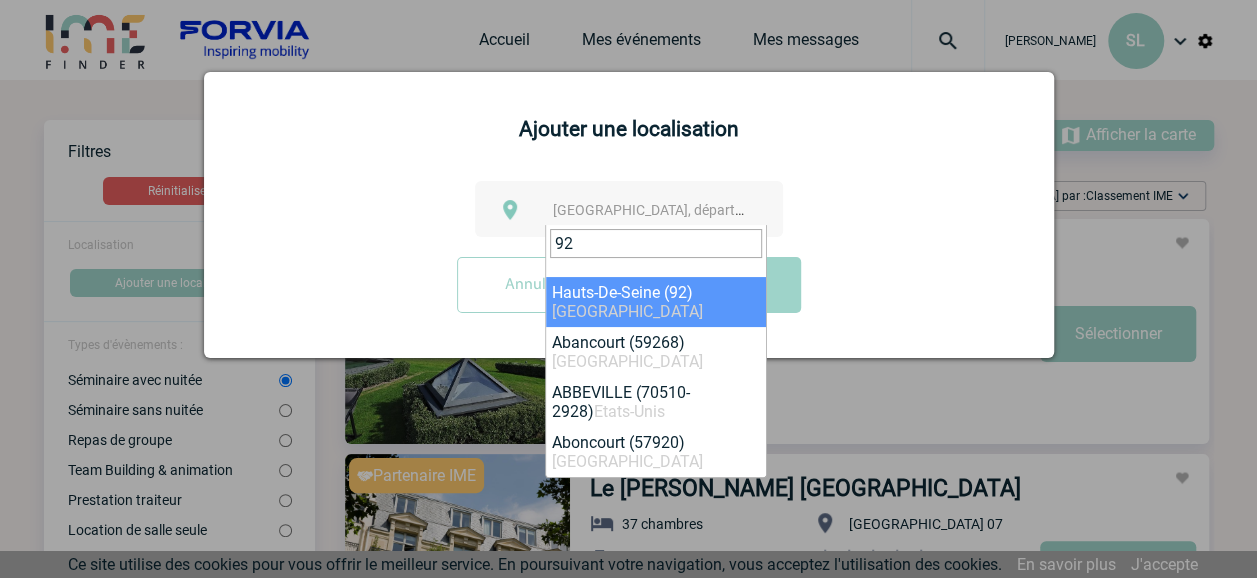 type on "92" 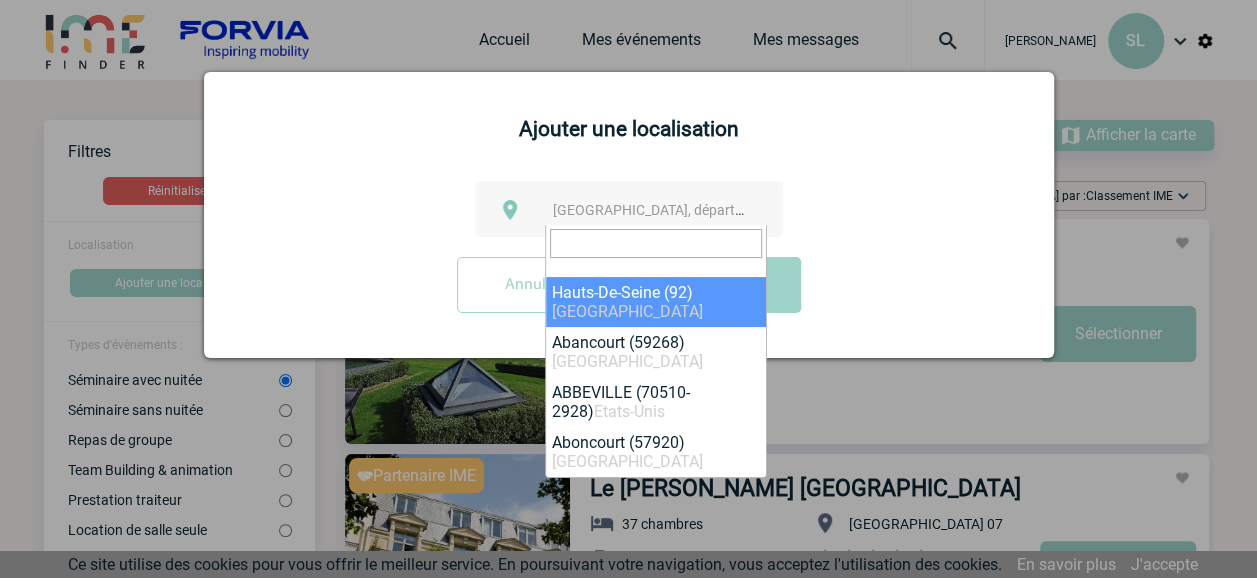 select on "25" 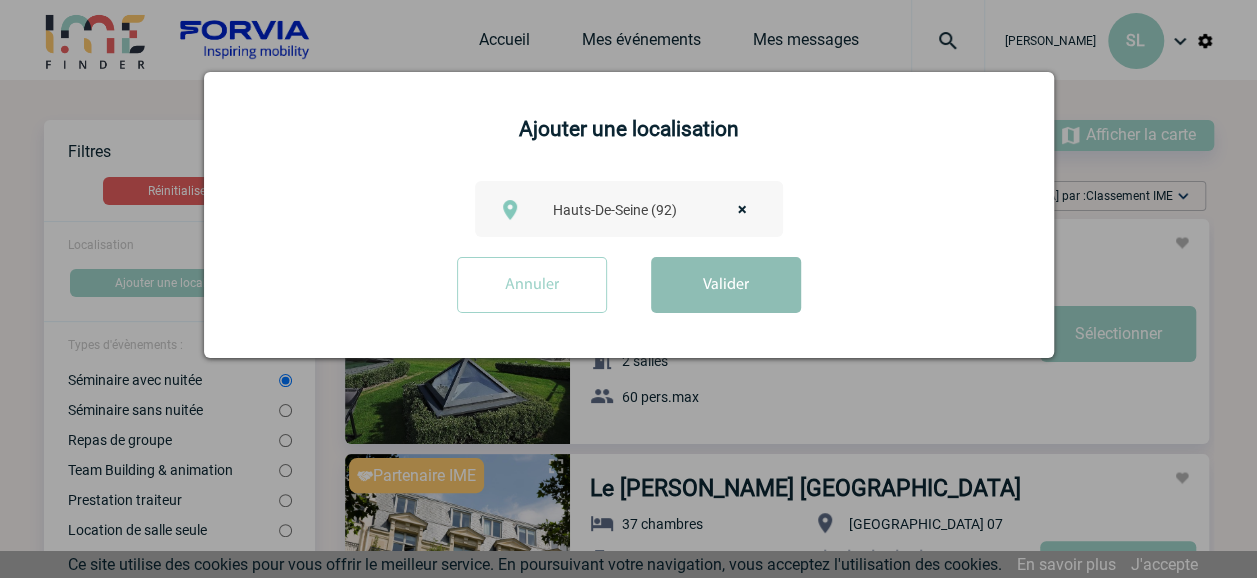 click on "Valider" at bounding box center (726, 285) 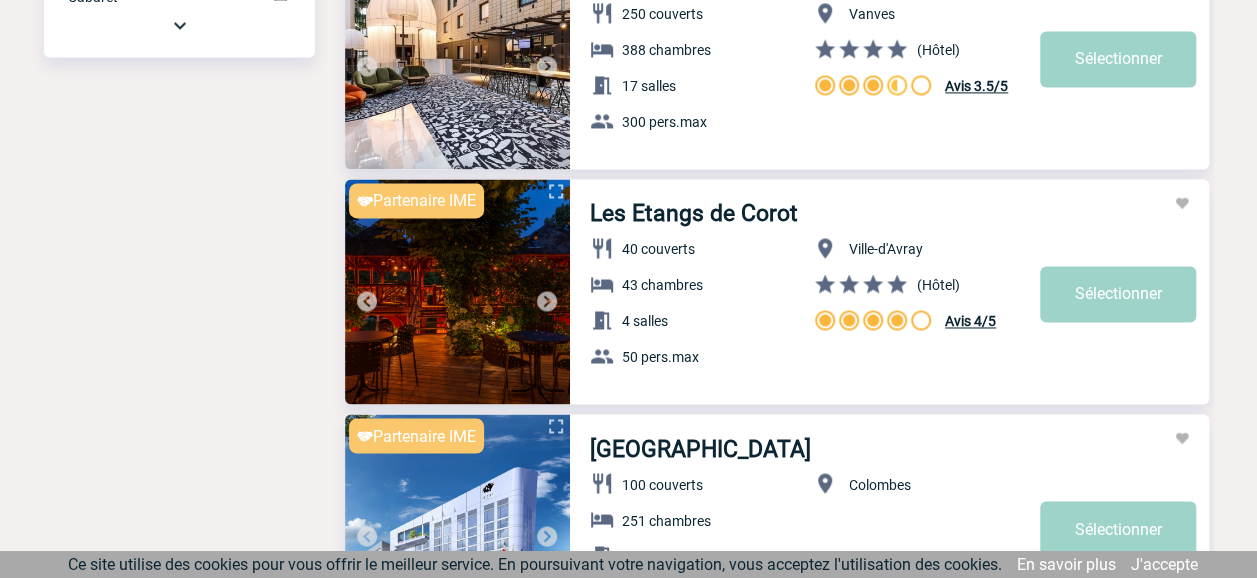 scroll, scrollTop: 1500, scrollLeft: 0, axis: vertical 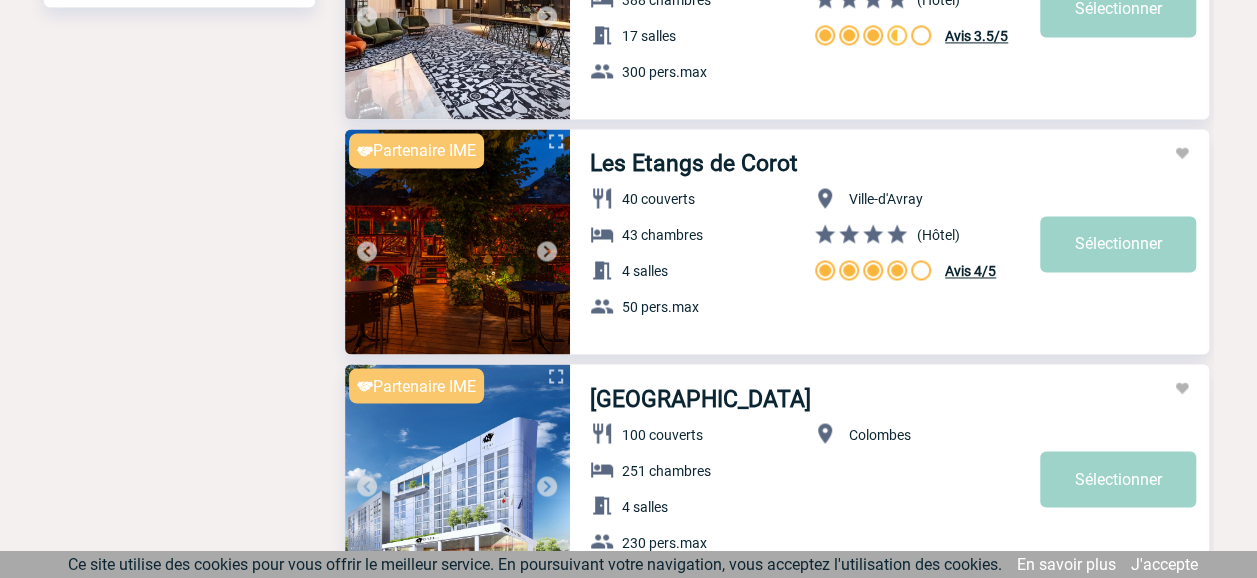 click at bounding box center (1182, 153) 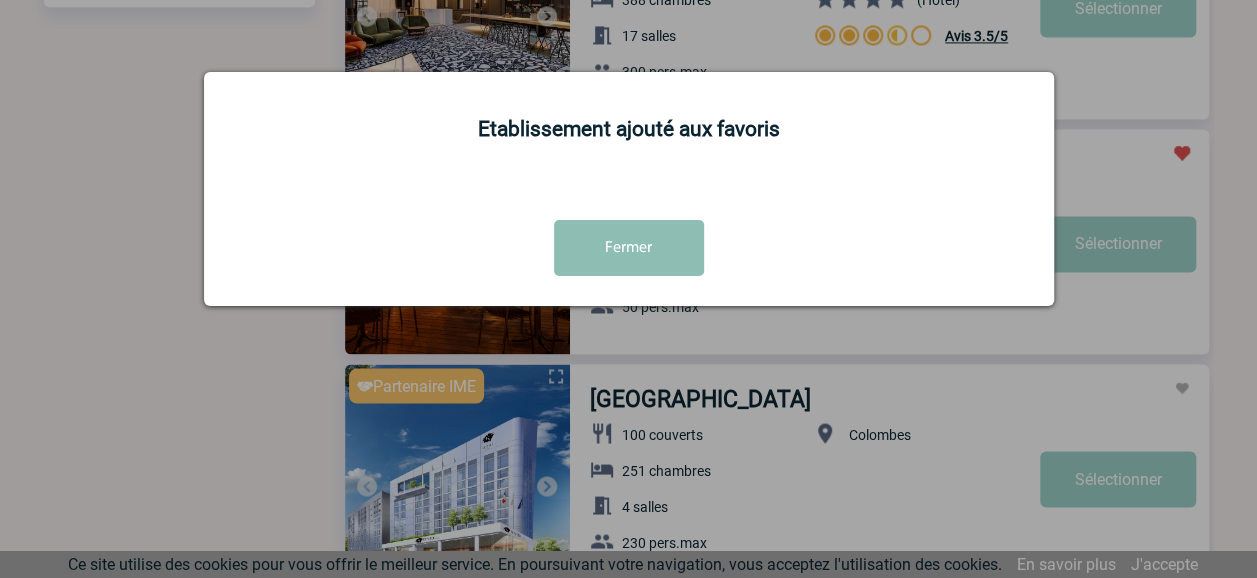 click on "Fermer" at bounding box center [629, 248] 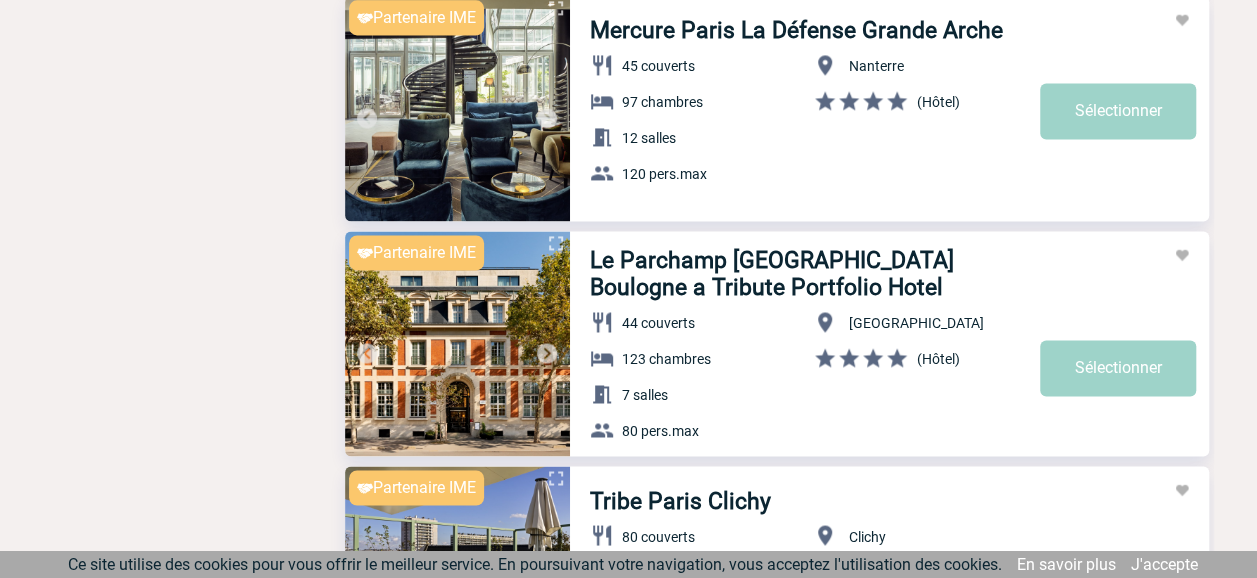 scroll, scrollTop: 5200, scrollLeft: 0, axis: vertical 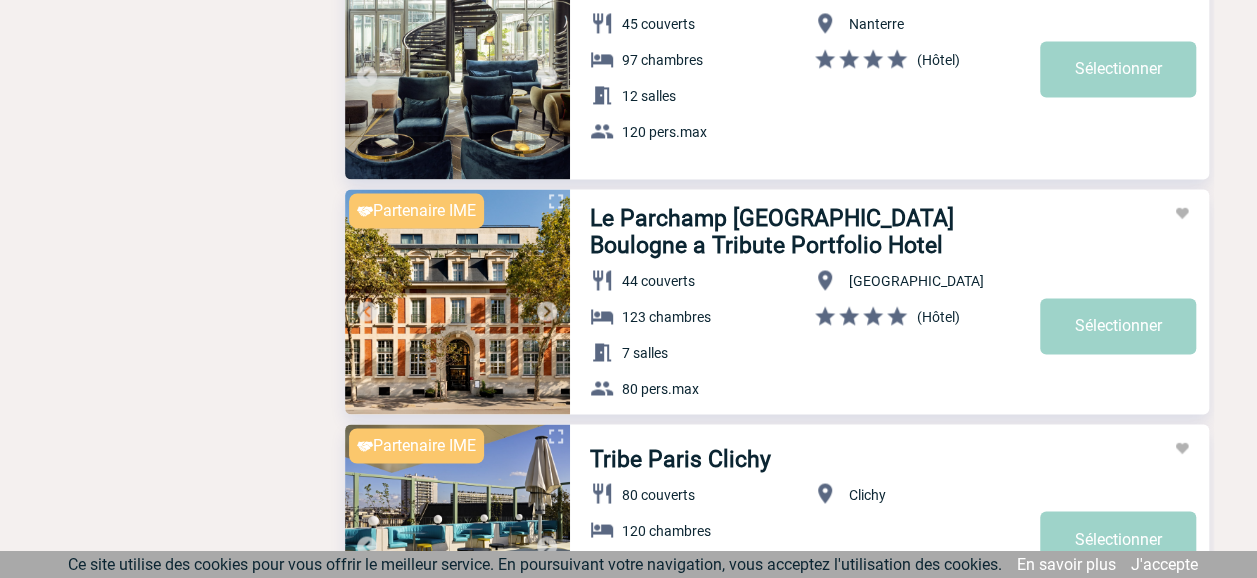 click at bounding box center (547, 311) 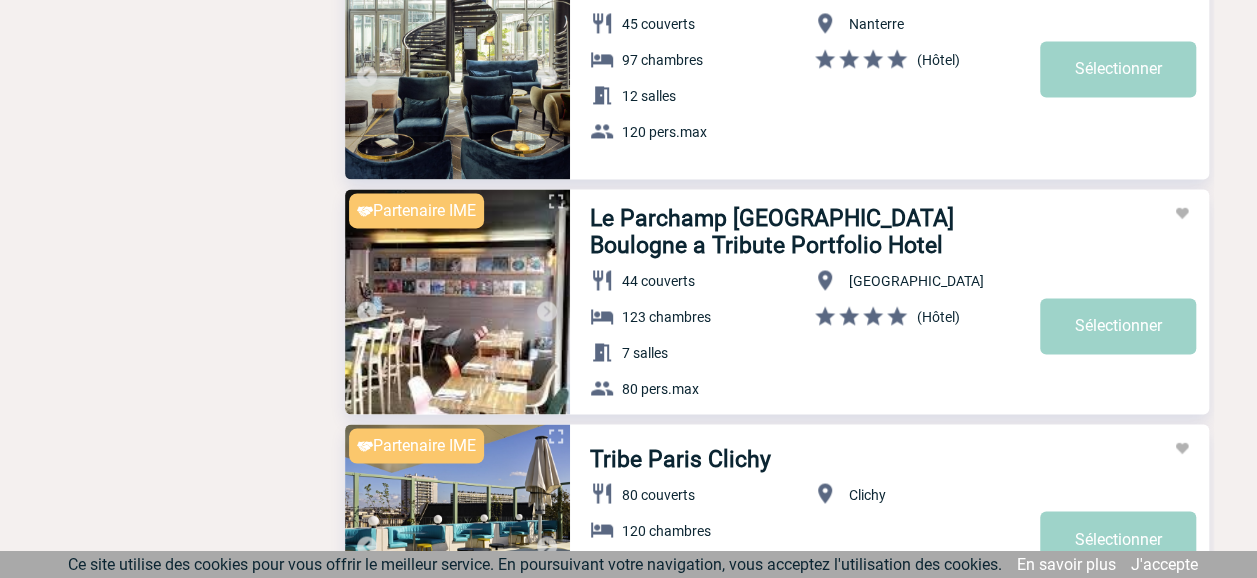 click at bounding box center [547, 311] 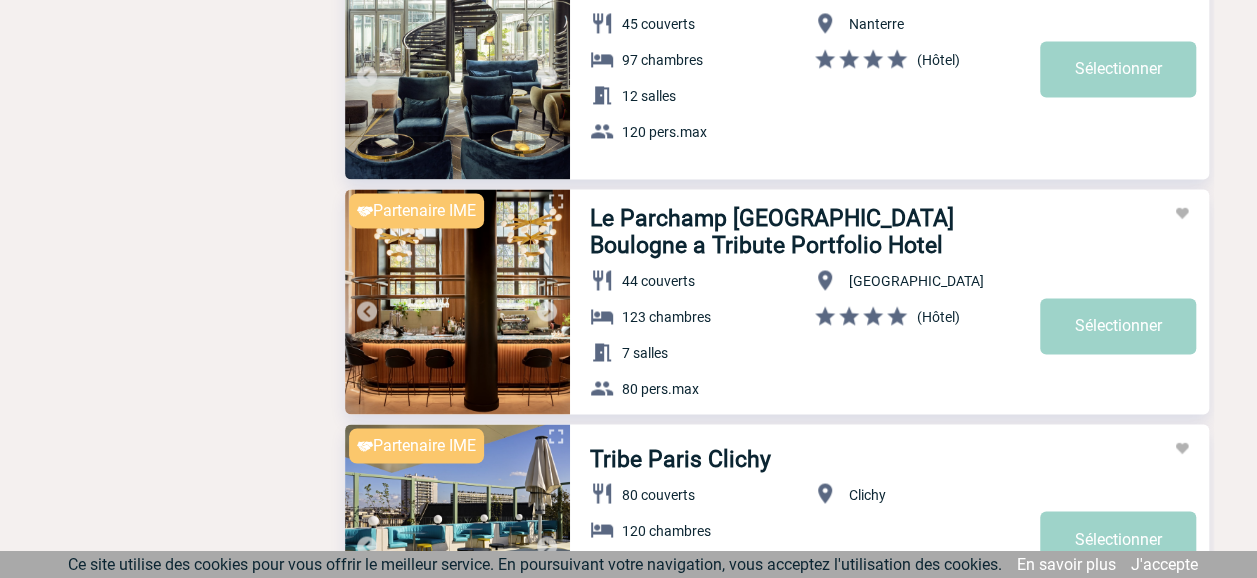 click at bounding box center (547, 311) 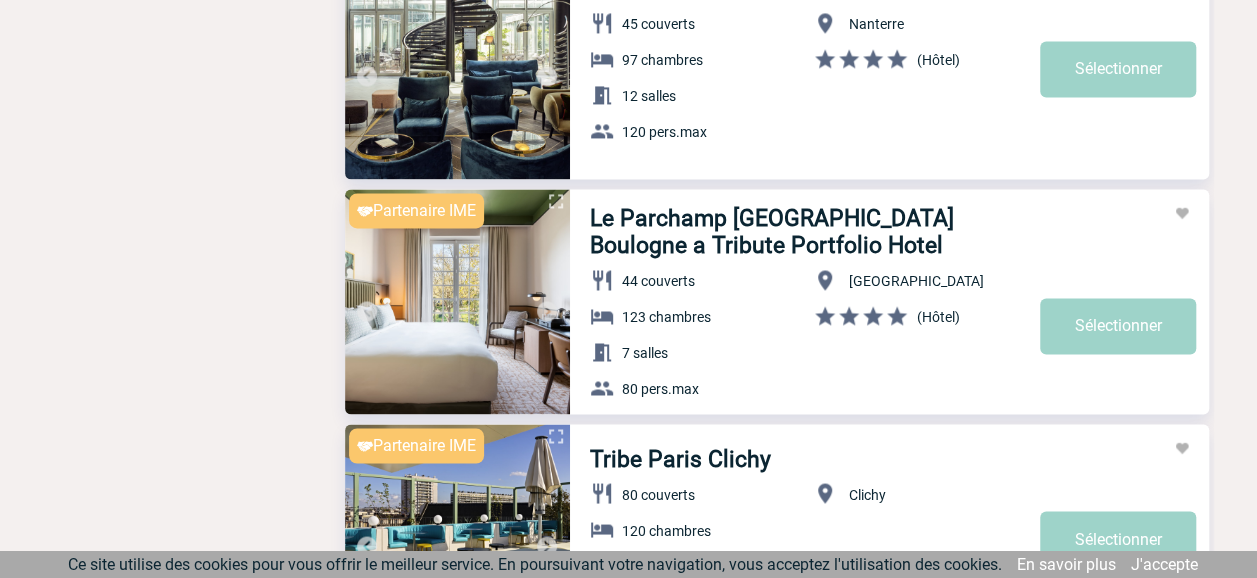 click at bounding box center (547, 311) 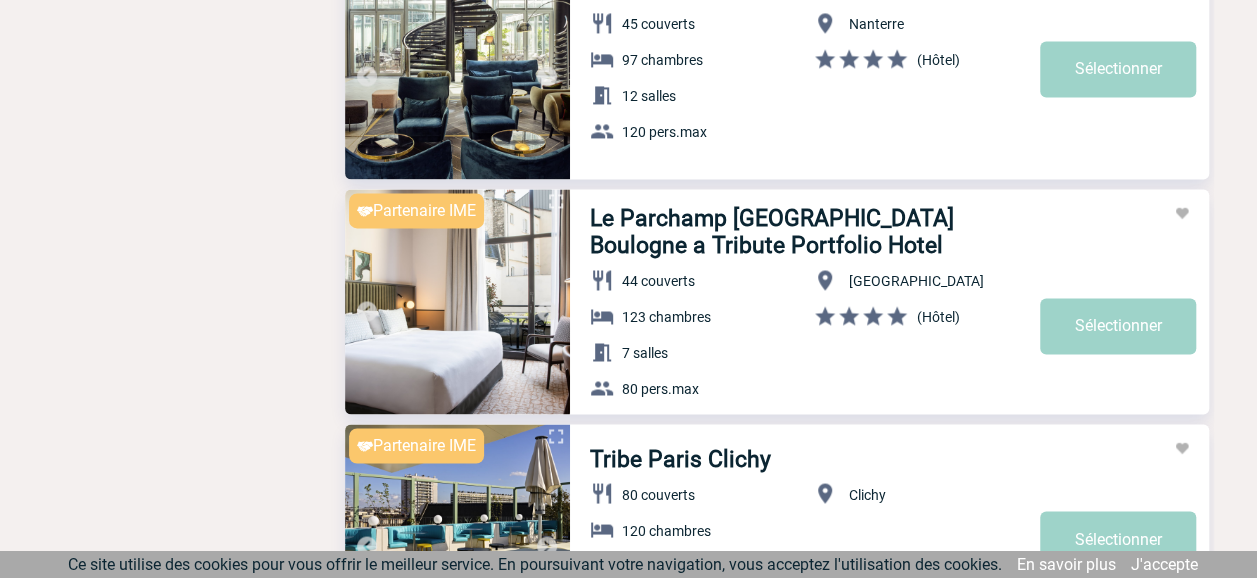 click at bounding box center (547, 311) 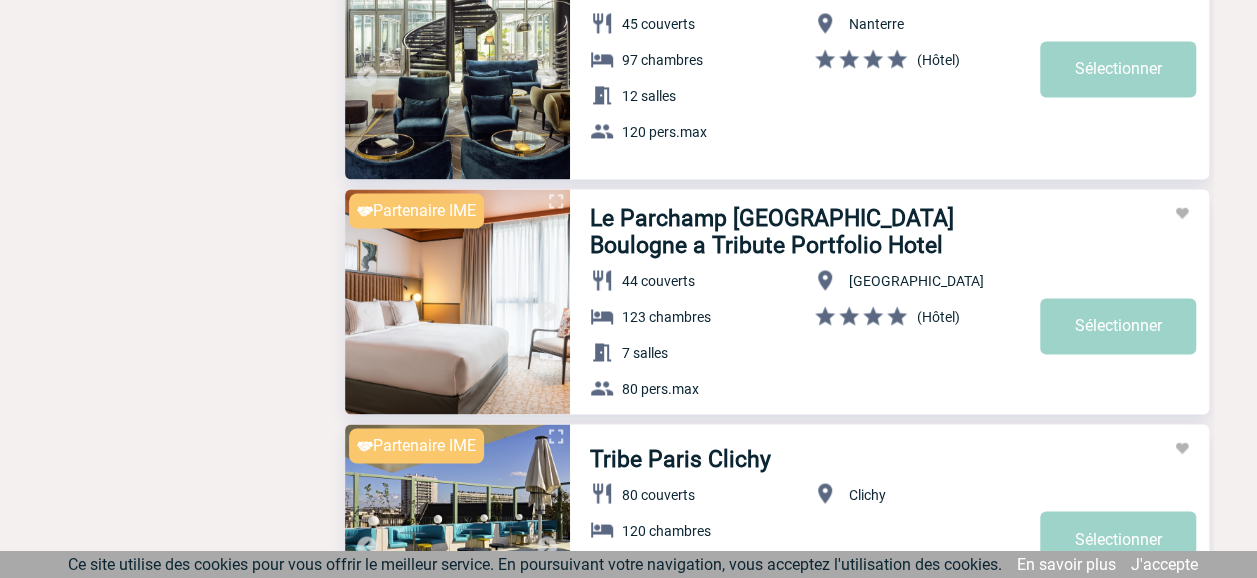 click at bounding box center (547, 311) 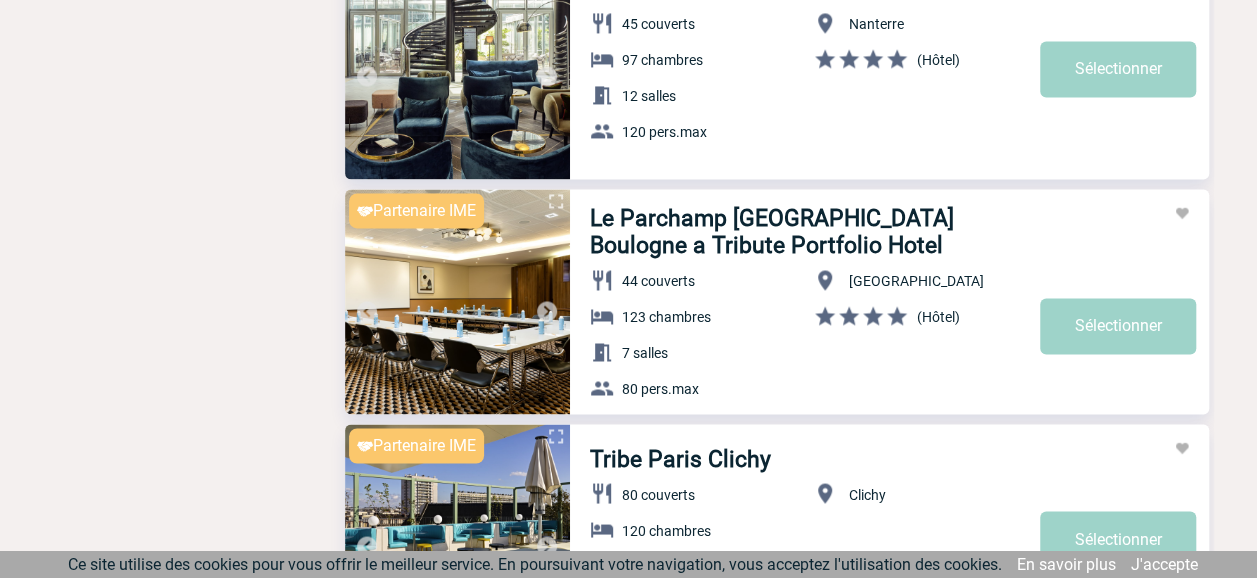 click at bounding box center (547, 311) 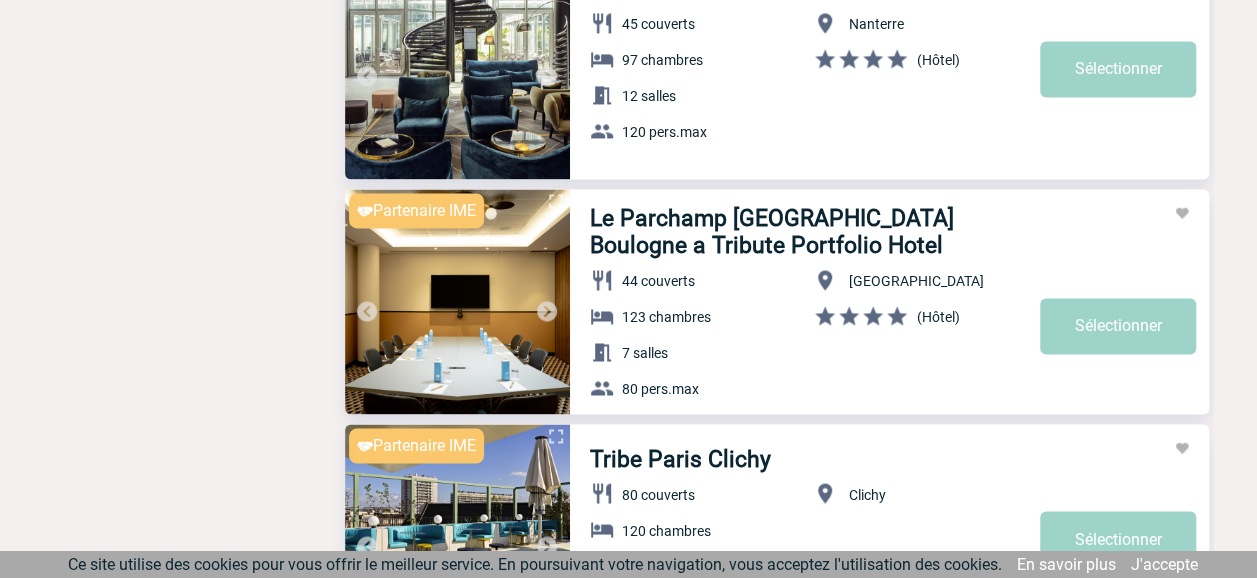 click at bounding box center [547, 311] 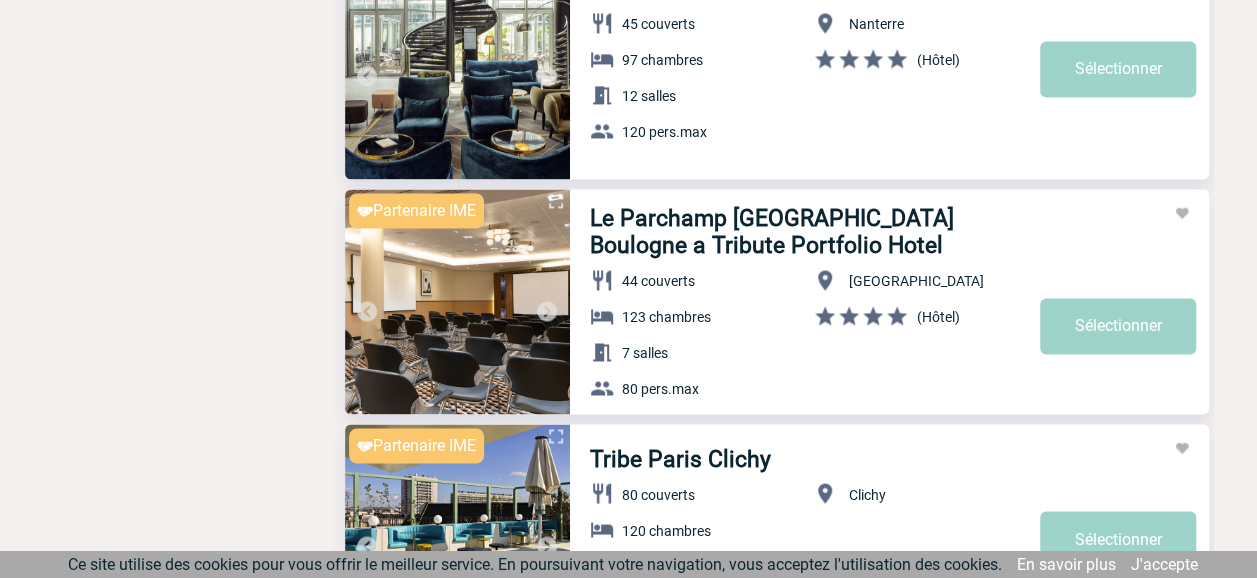 click at bounding box center (547, 311) 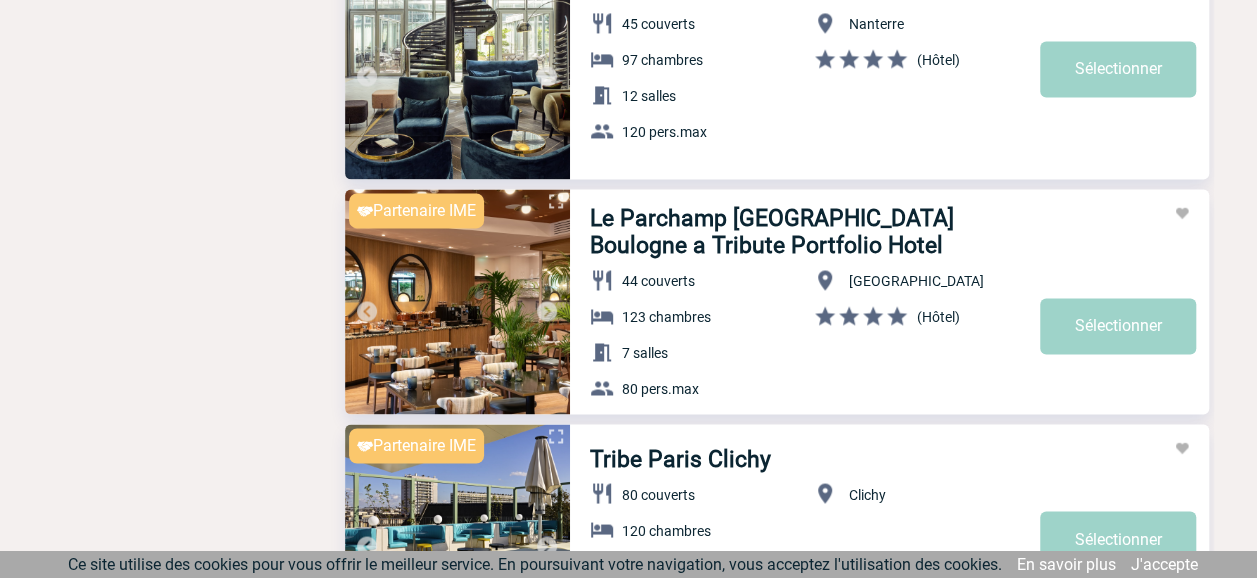 click at bounding box center [547, 311] 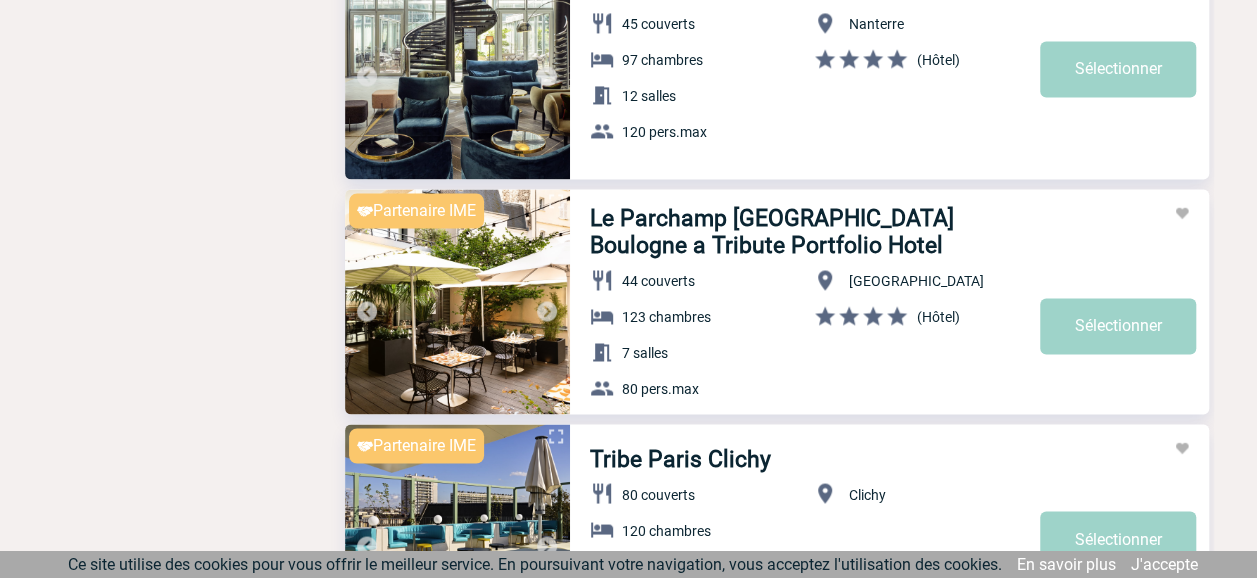 click at bounding box center [547, 311] 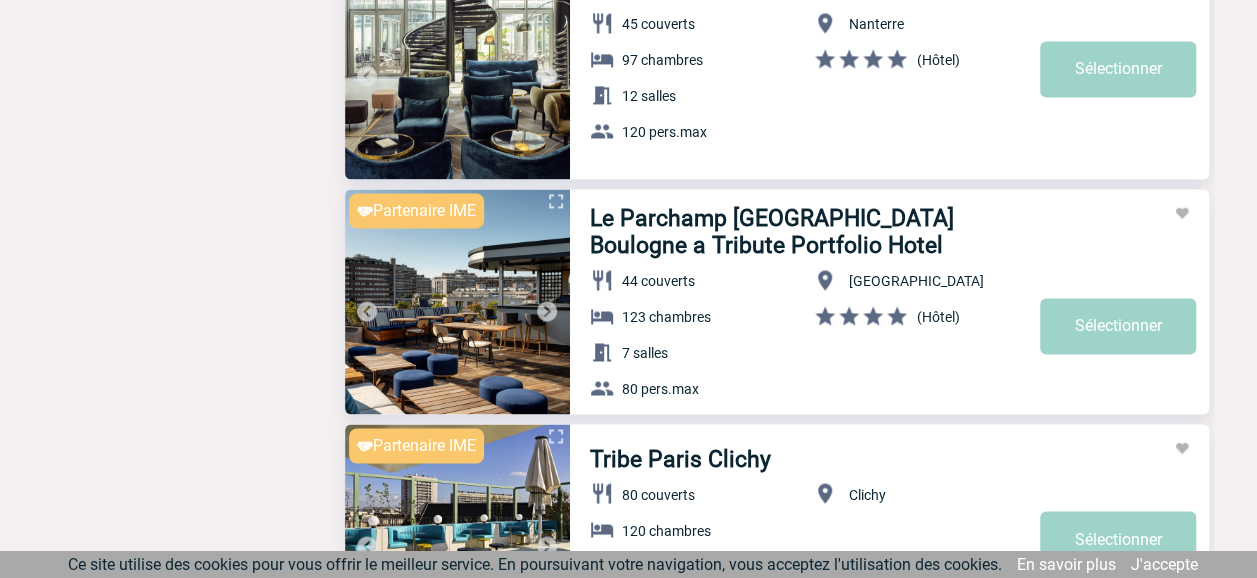 click at bounding box center (547, 311) 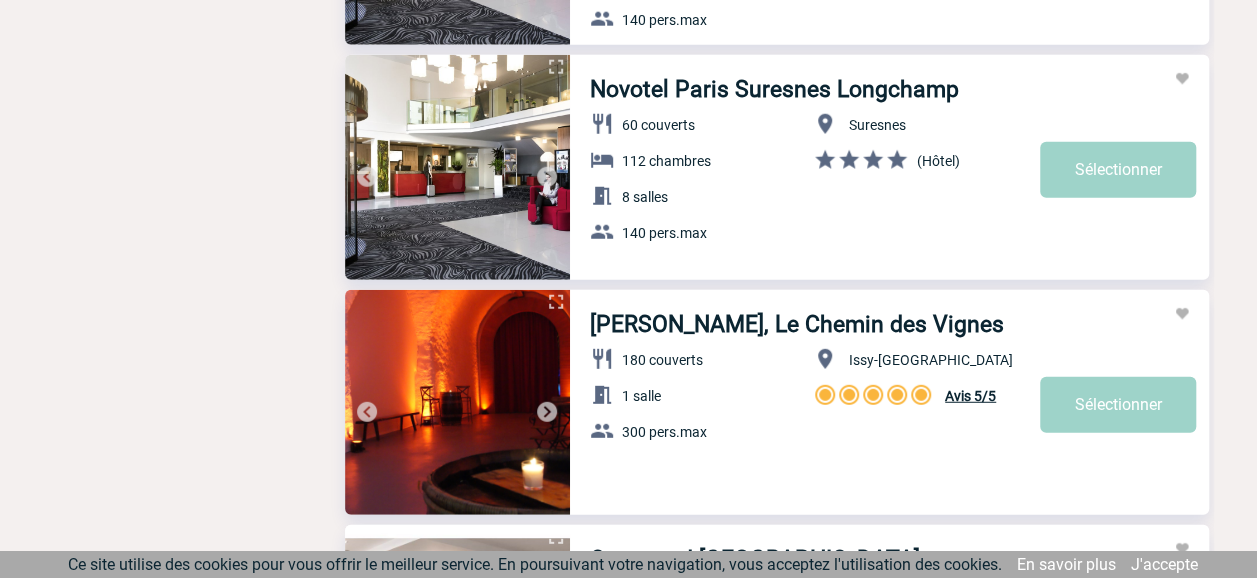 scroll, scrollTop: 6300, scrollLeft: 0, axis: vertical 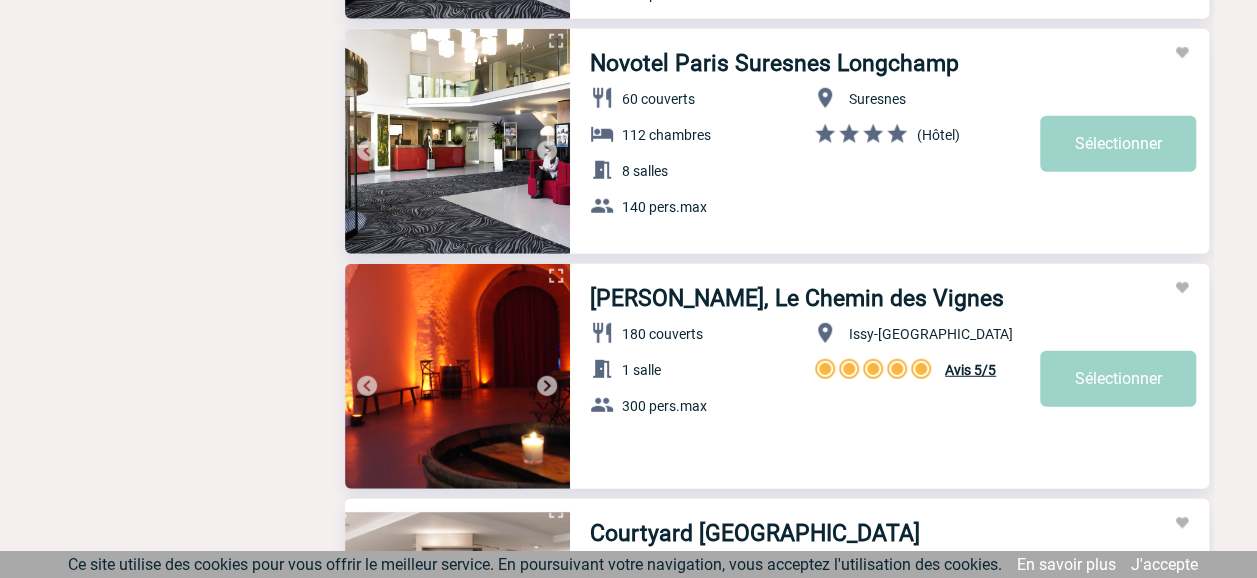 click at bounding box center [547, 386] 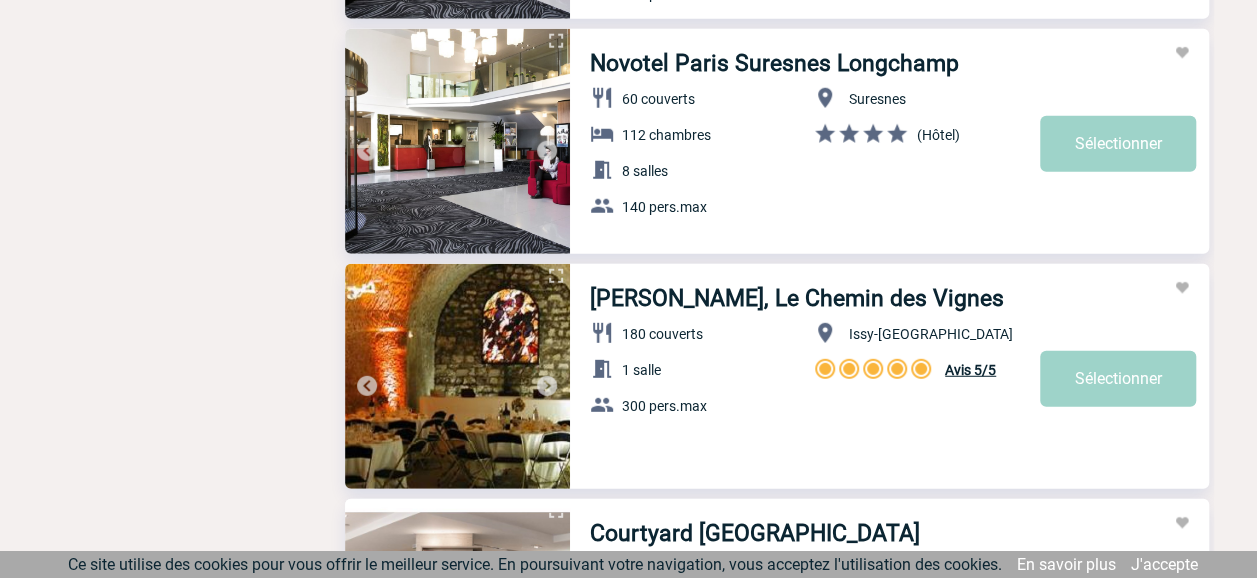 click at bounding box center (547, 386) 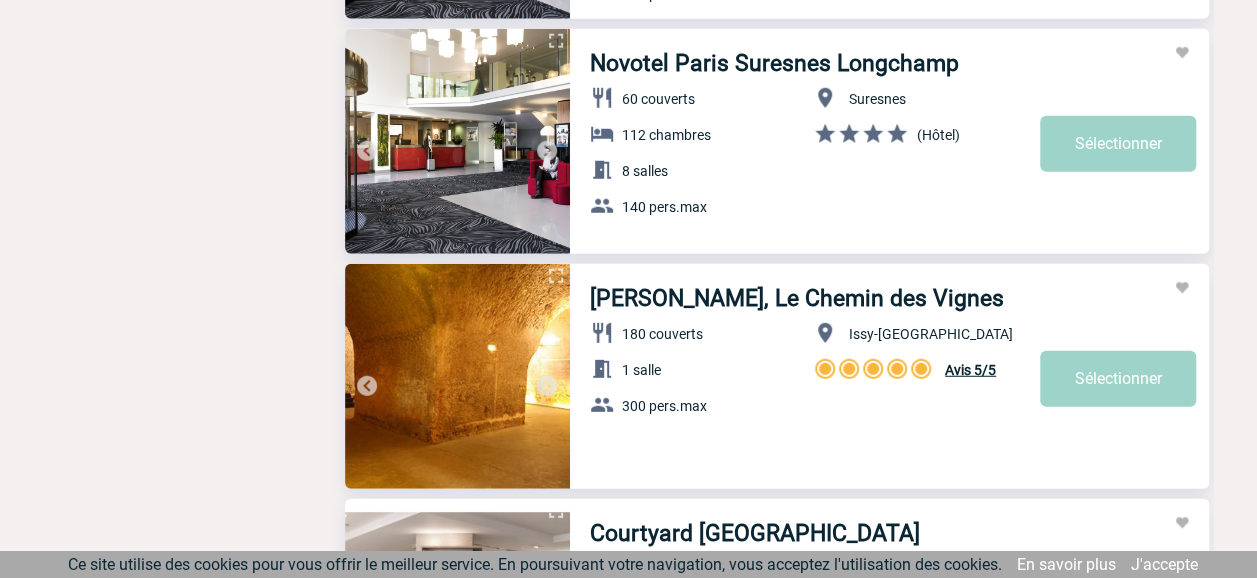 click at bounding box center (547, 386) 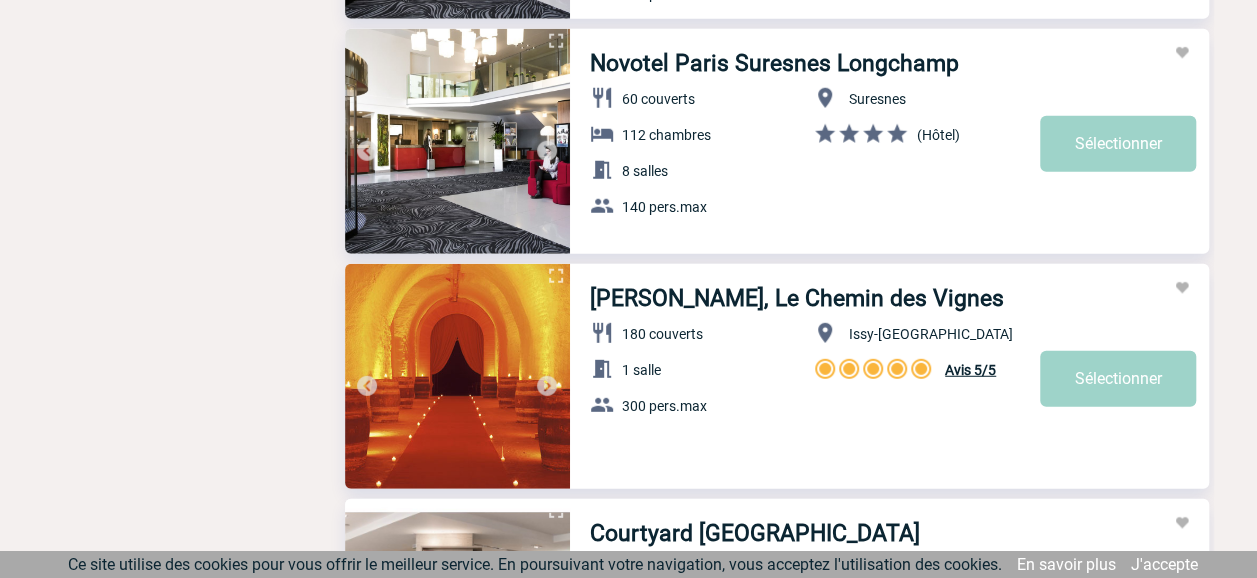 click at bounding box center (547, 386) 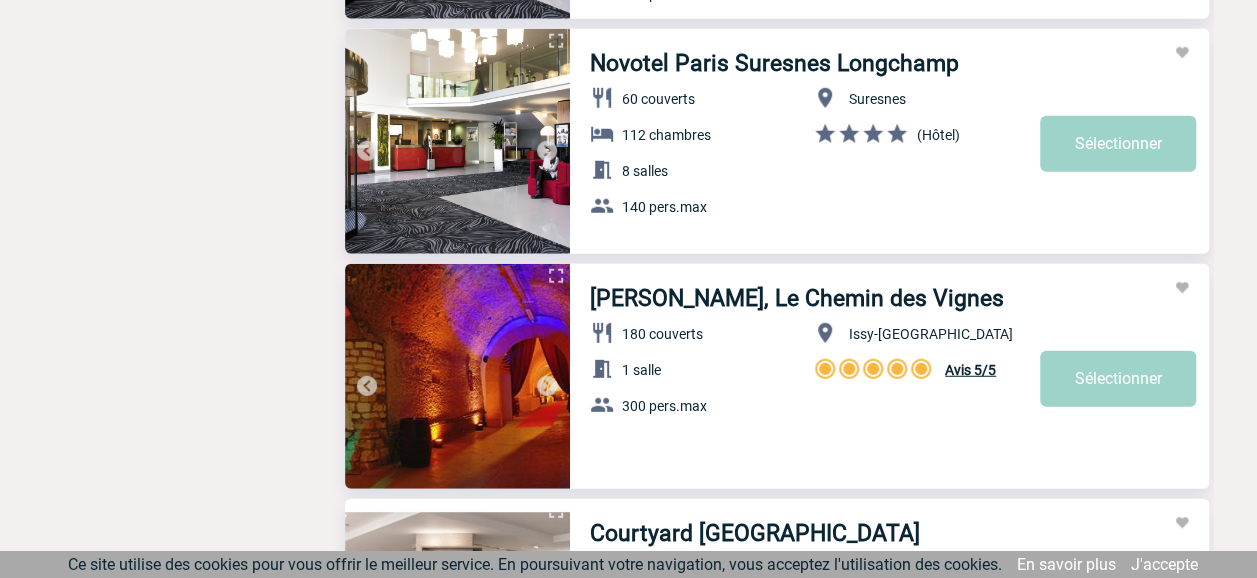 click at bounding box center [547, 386] 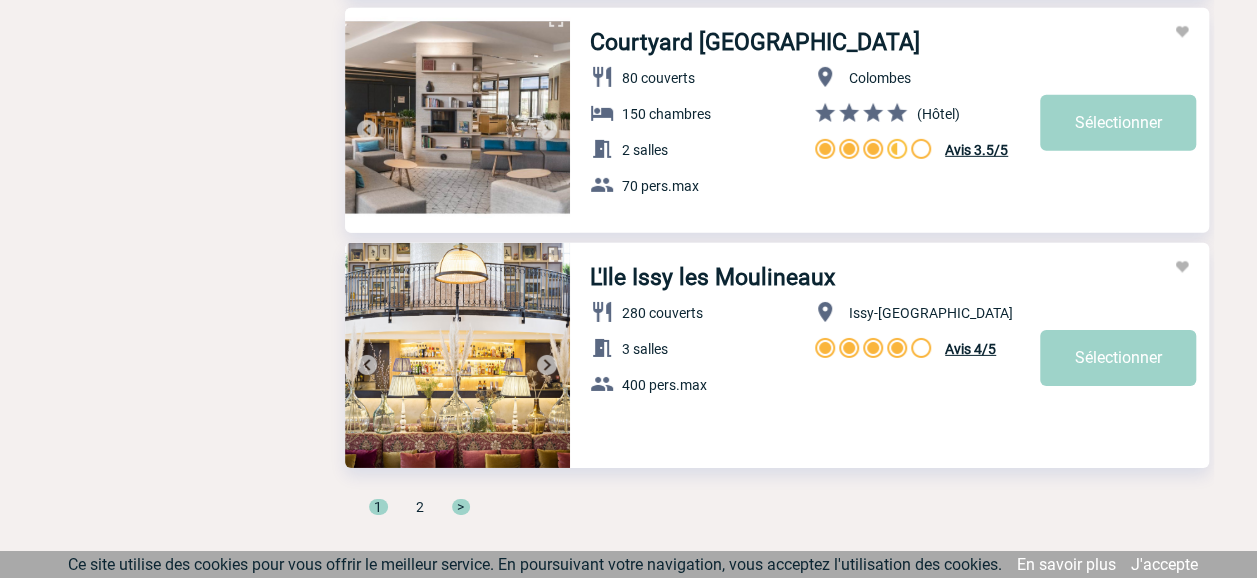 scroll, scrollTop: 6800, scrollLeft: 0, axis: vertical 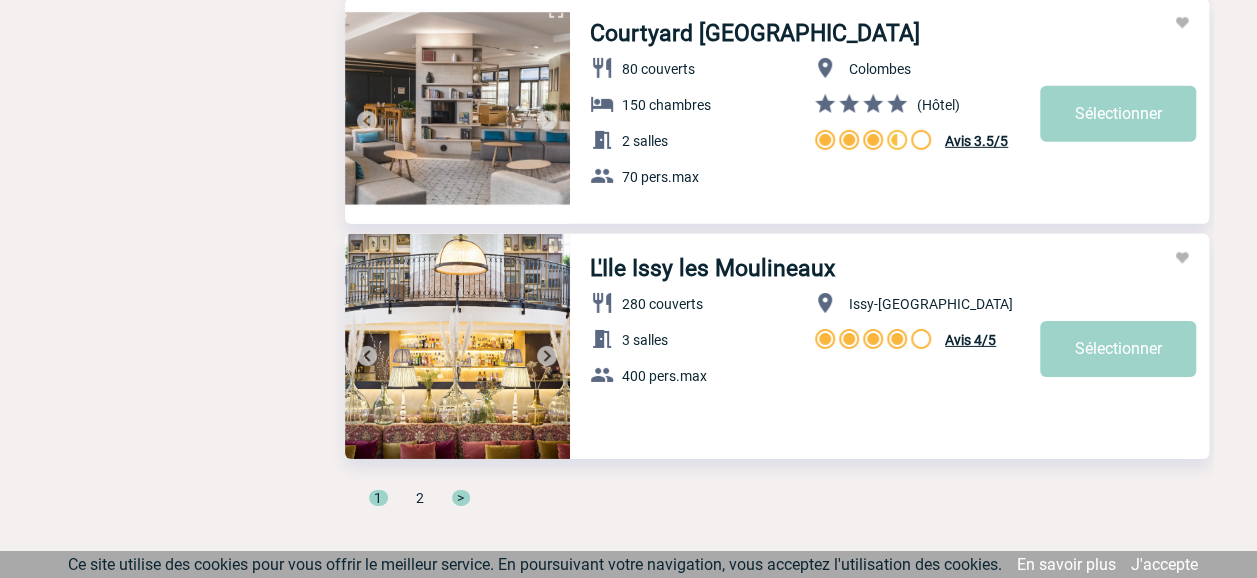 click at bounding box center [547, 356] 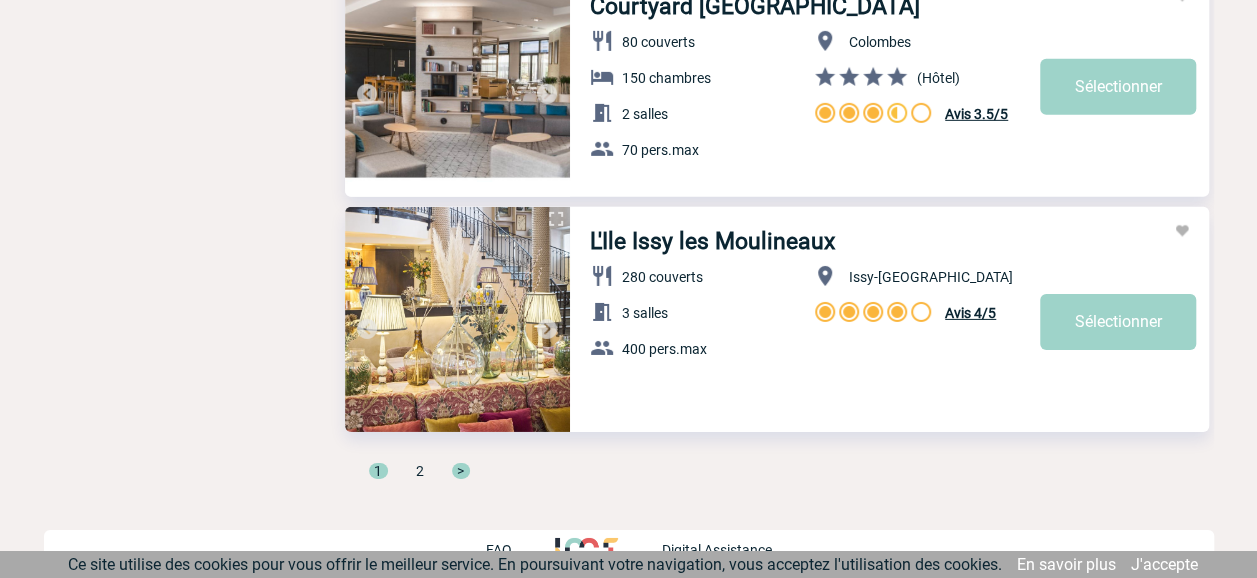 scroll, scrollTop: 6840, scrollLeft: 0, axis: vertical 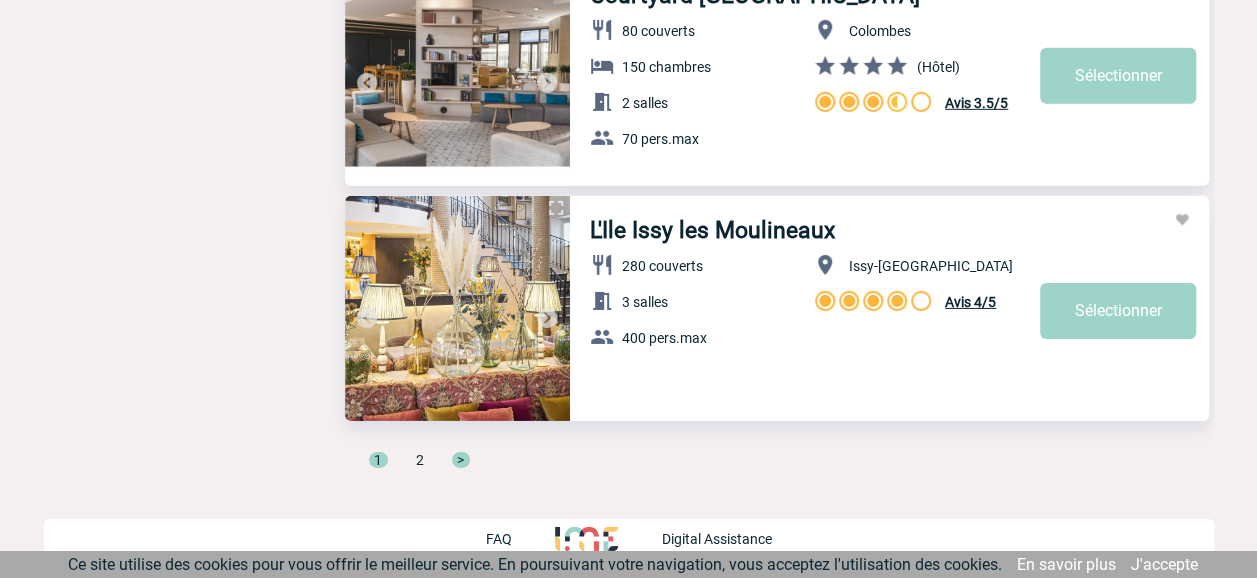 click on ">" at bounding box center (461, 460) 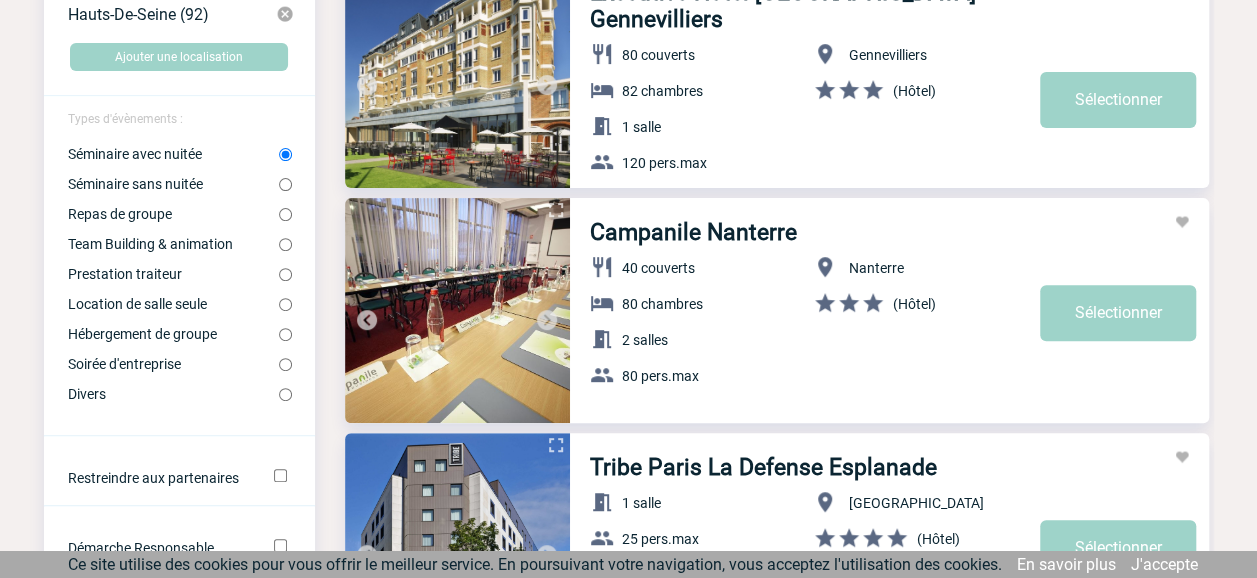 scroll, scrollTop: 0, scrollLeft: 0, axis: both 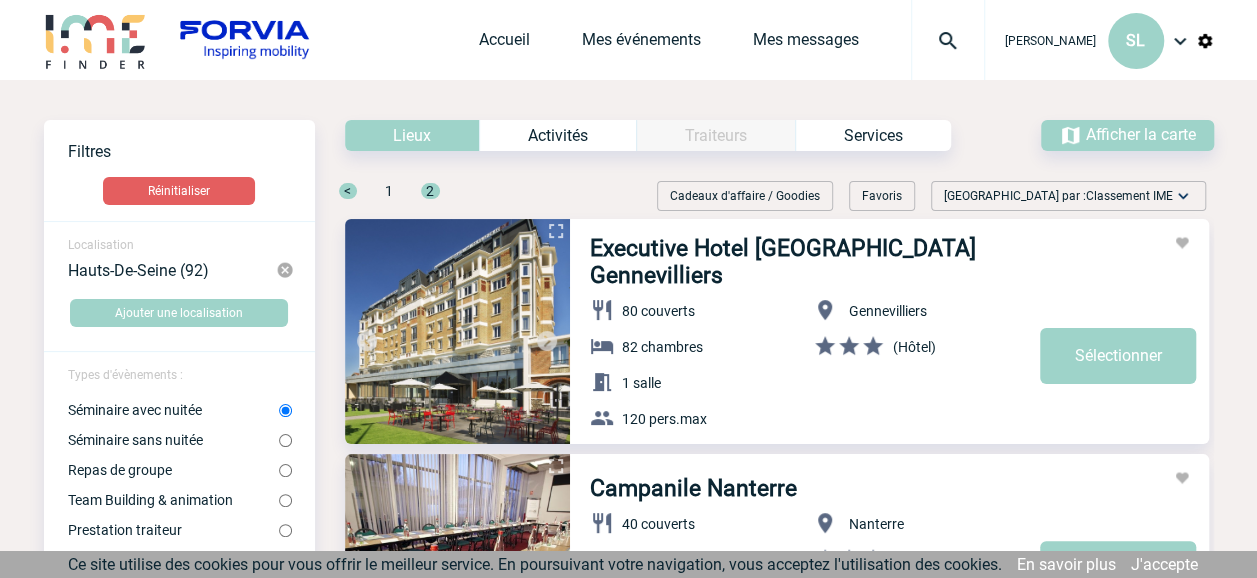 click at bounding box center (285, 270) 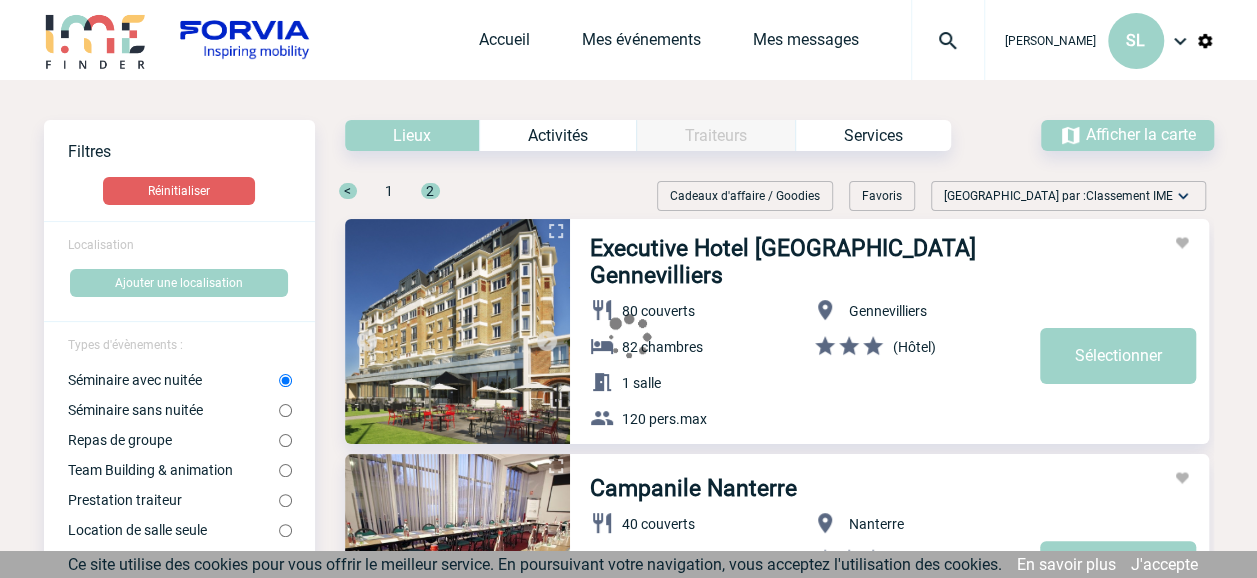click on "Localisation
Ajouter une localisation
Types d'évènements :
Séminaire avec nuitée
Séminaire sans nuitée
Repas de groupe
Team Building & animation
Prestation traiteur
Location de salle seule
Divers ESAT" at bounding box center [179, 841] 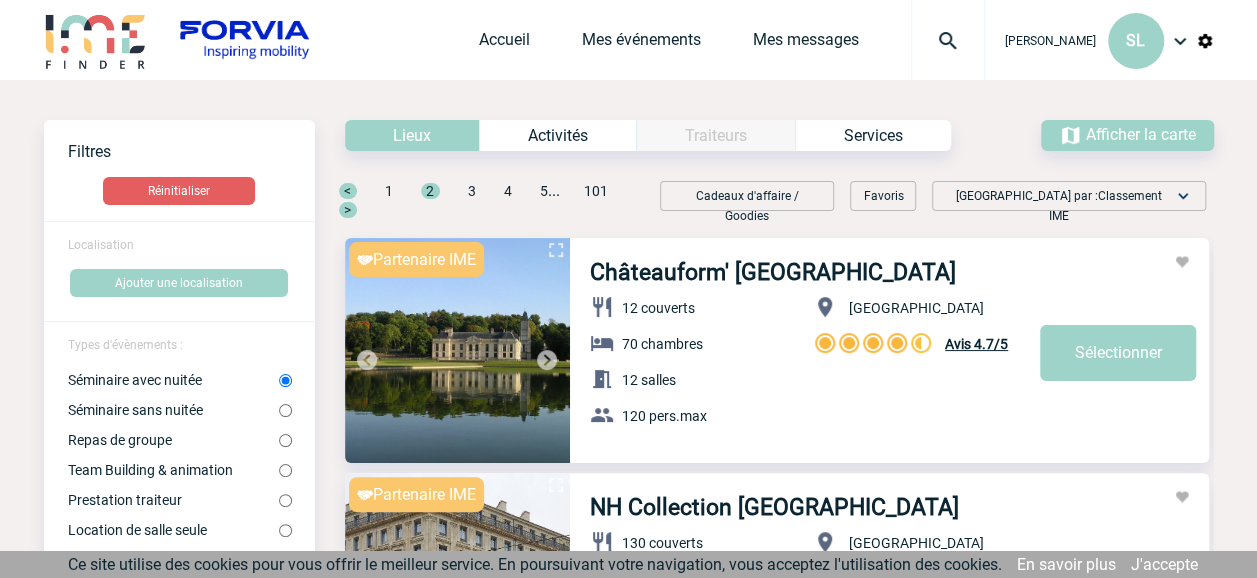 click on "Localisation
Ajouter une localisation
Types d'évènements :
Séminaire avec nuitée
Séminaire sans nuitée
Repas de groupe
Team Building & animation
Prestation traiteur
Location de salle seule
Divers ESAT" at bounding box center (179, 841) 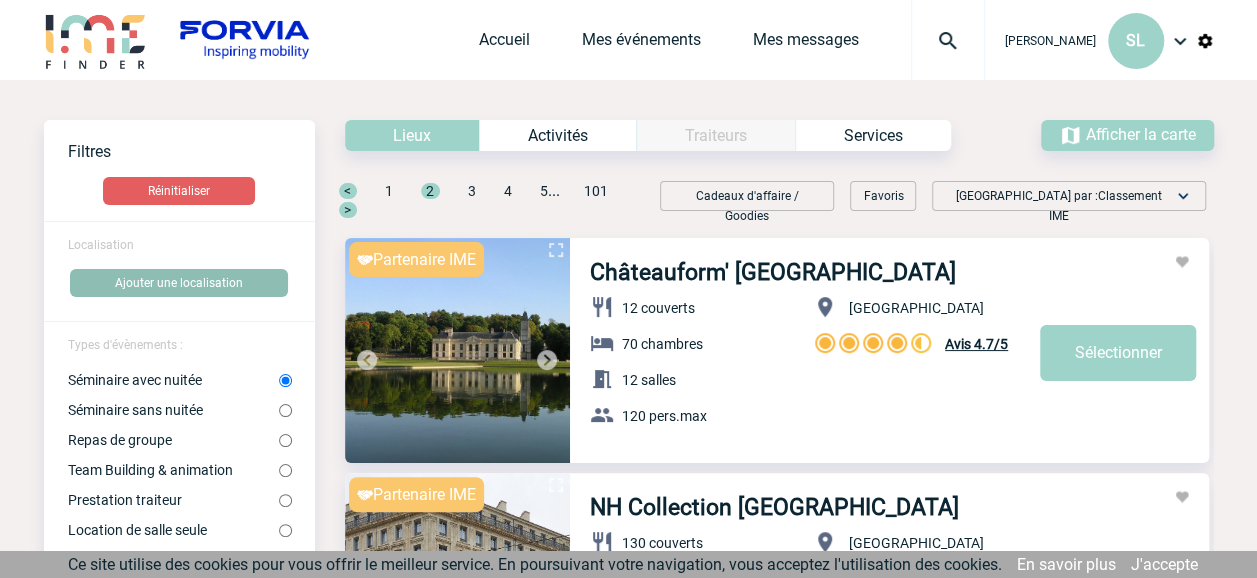 click on "Ajouter une localisation" at bounding box center (179, 283) 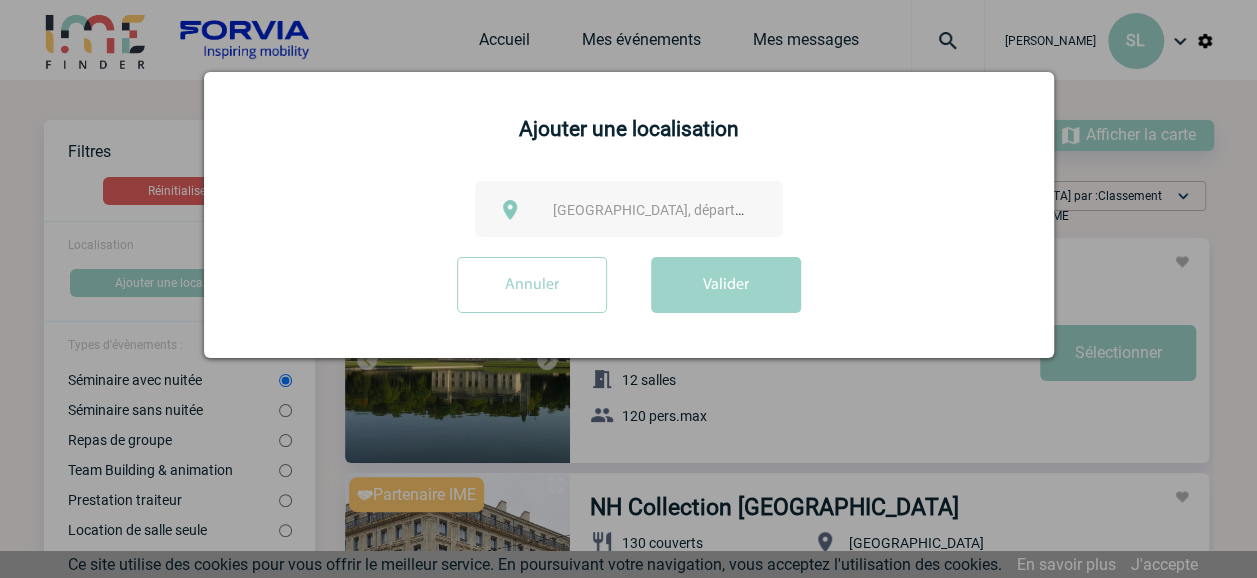 click on "Ville, département, région..." at bounding box center (656, 210) 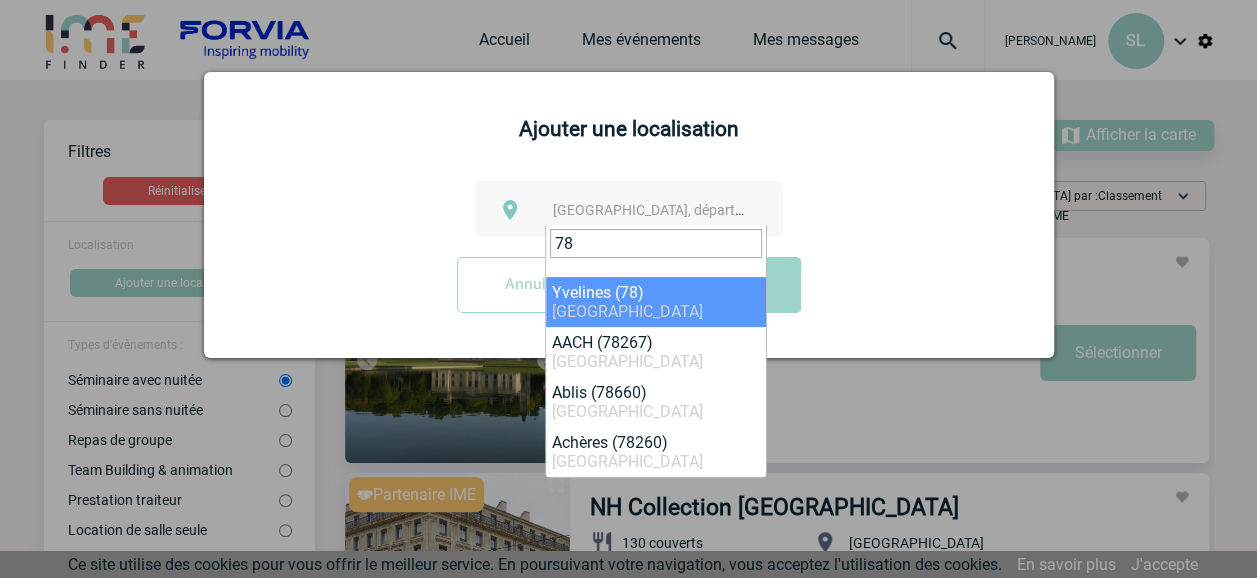 type on "78" 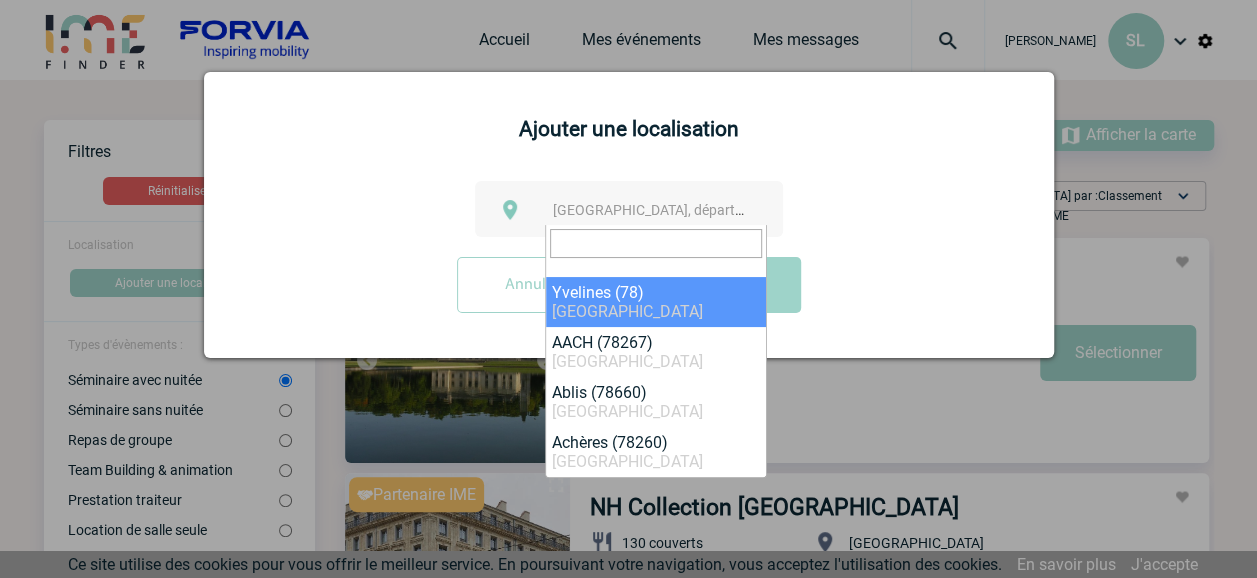 select on "775" 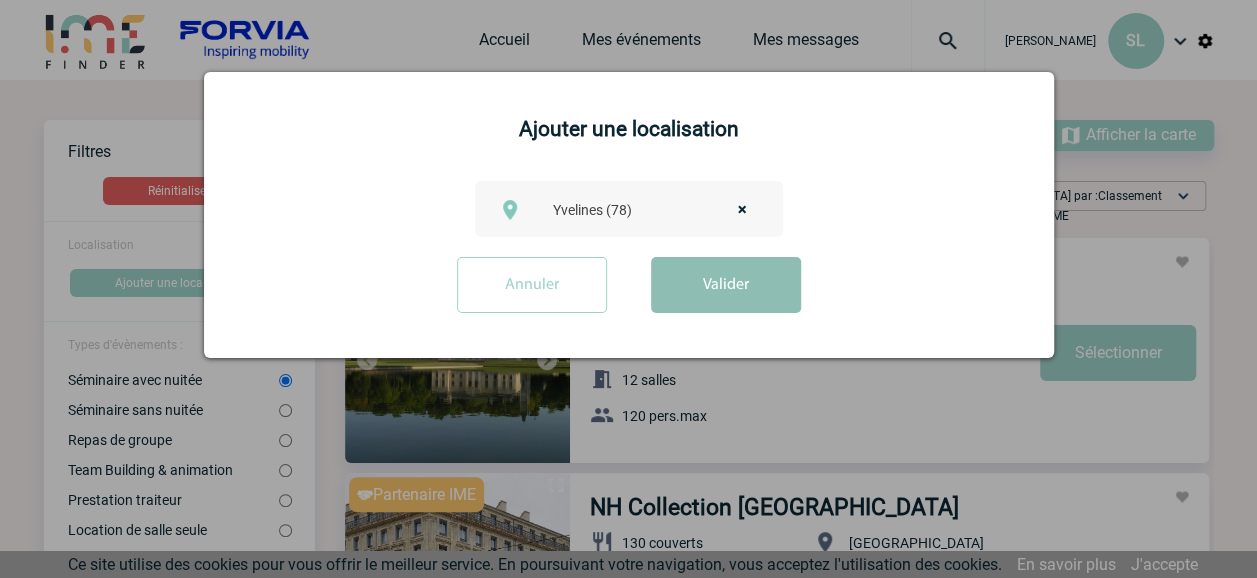 click on "Valider" at bounding box center [726, 285] 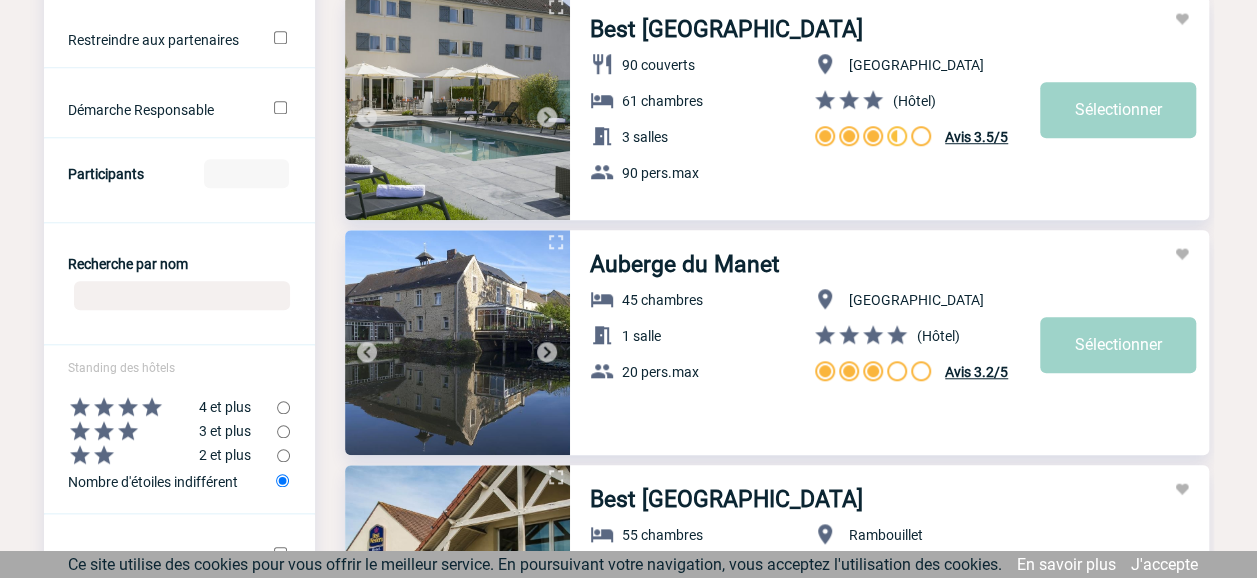 scroll, scrollTop: 700, scrollLeft: 0, axis: vertical 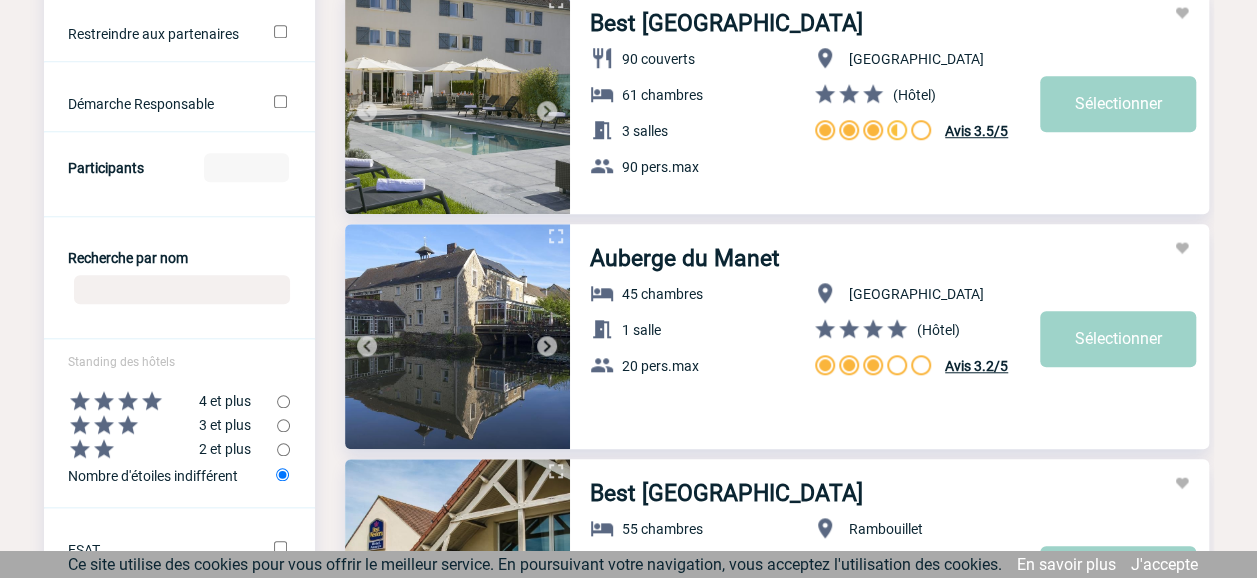 click at bounding box center (457, 336) 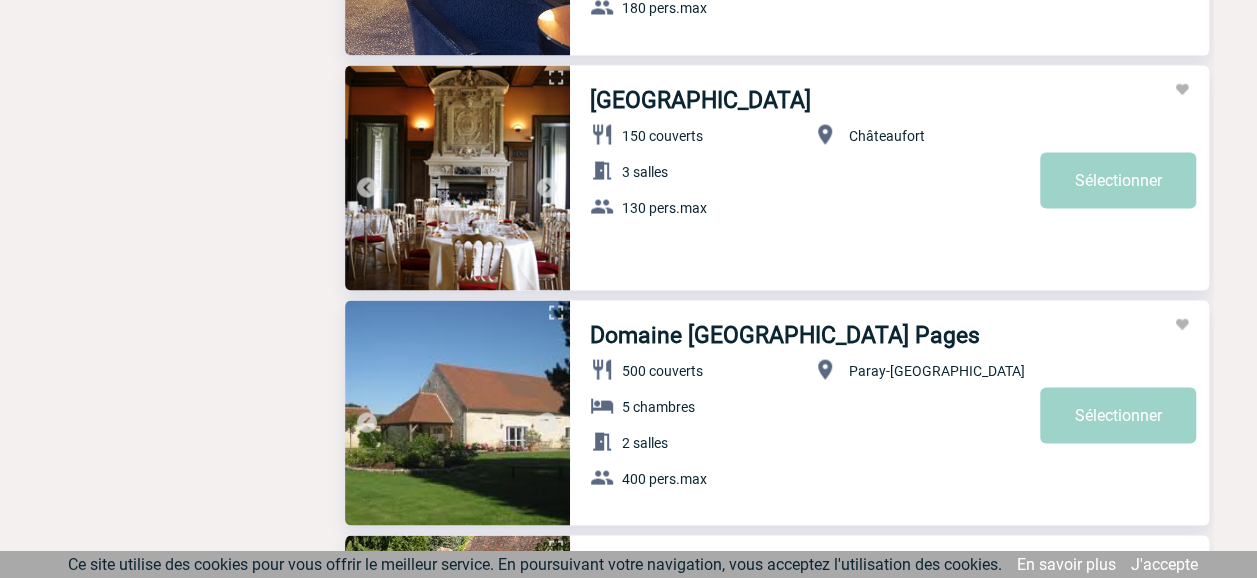 scroll, scrollTop: 1800, scrollLeft: 0, axis: vertical 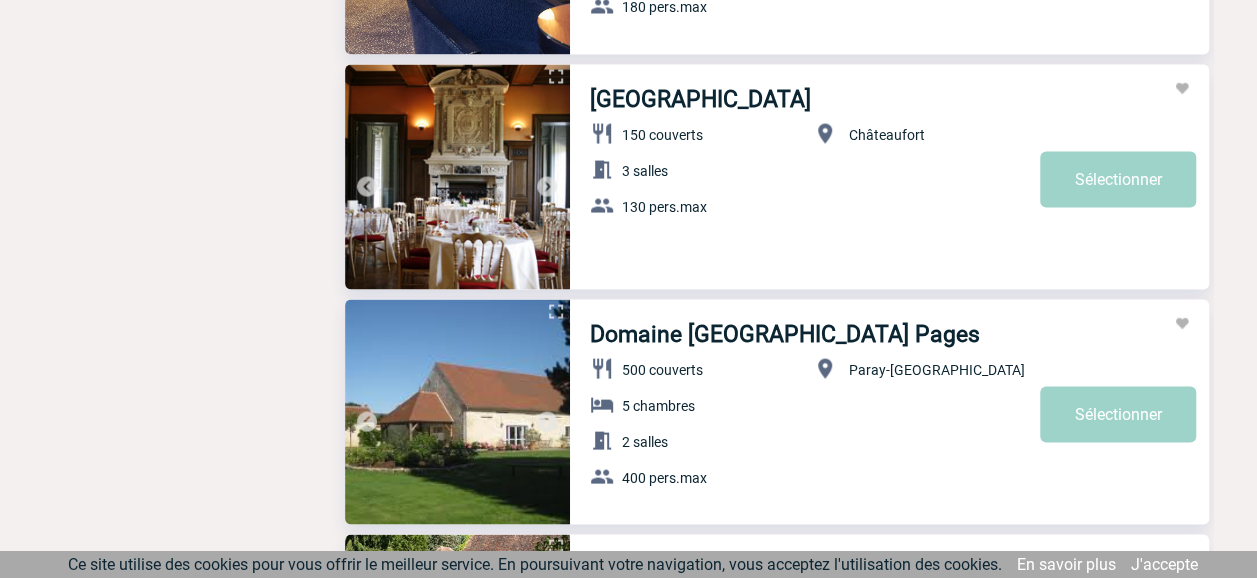 click on "[GEOGRAPHIC_DATA]" at bounding box center [700, 98] 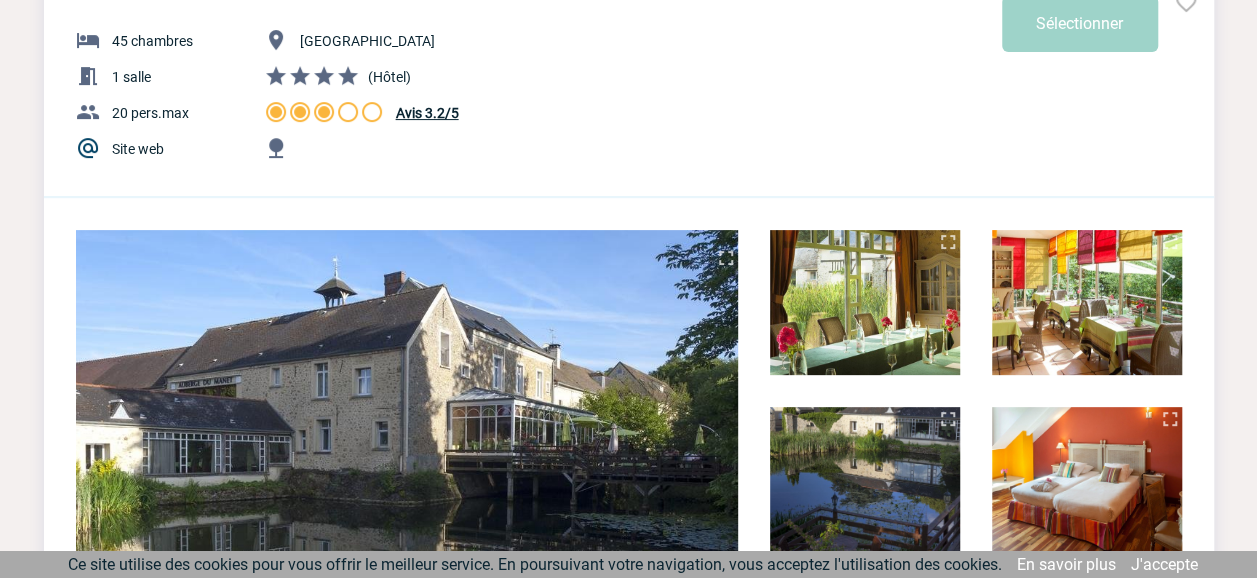 scroll, scrollTop: 0, scrollLeft: 0, axis: both 